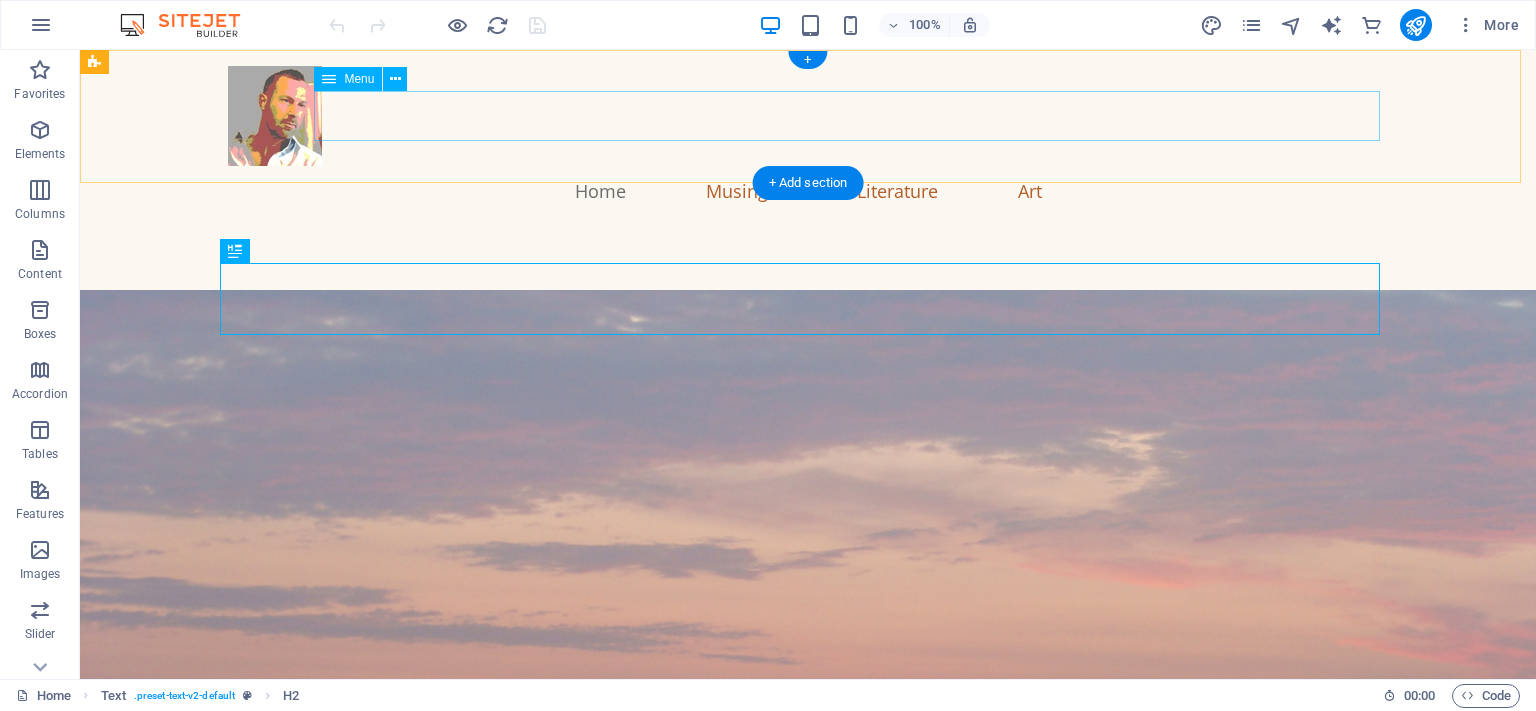 scroll, scrollTop: 0, scrollLeft: 0, axis: both 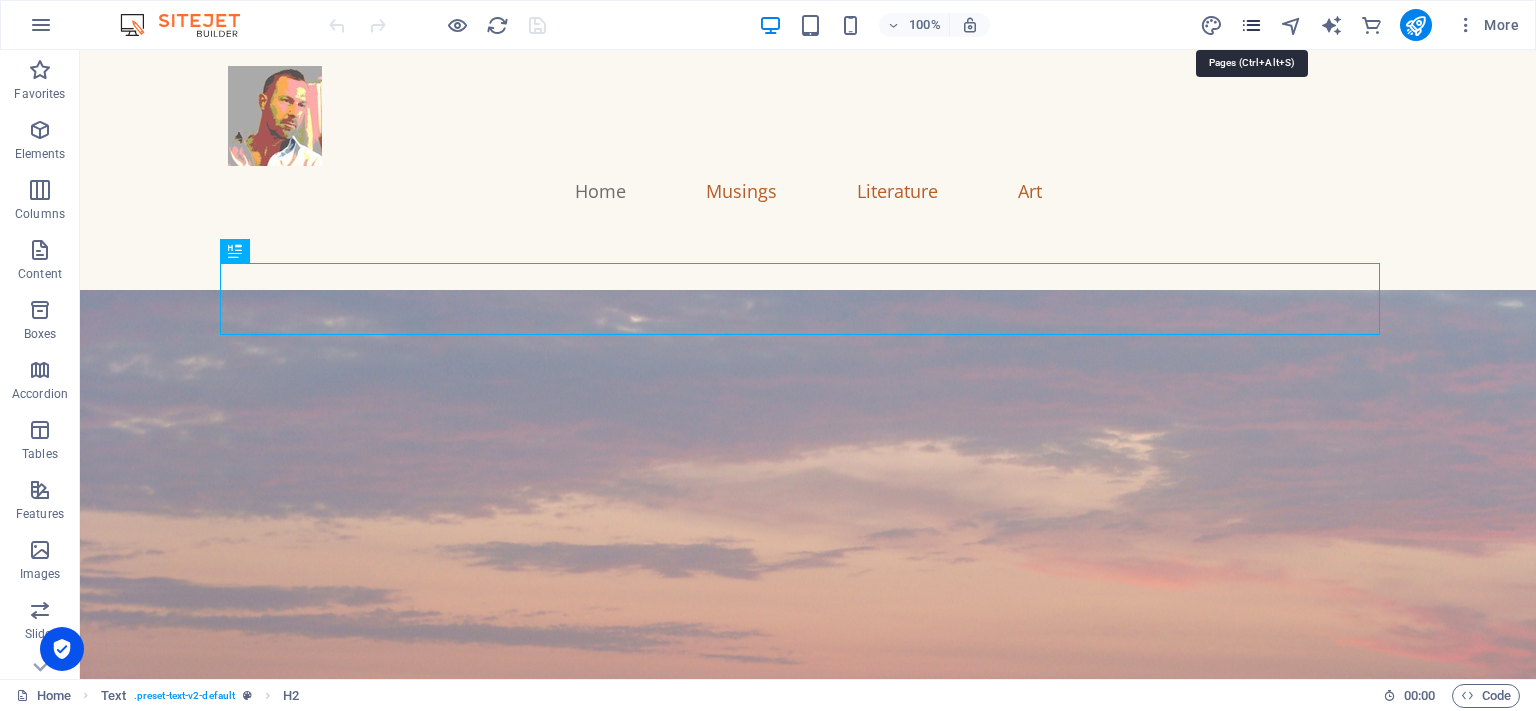 click at bounding box center [1251, 25] 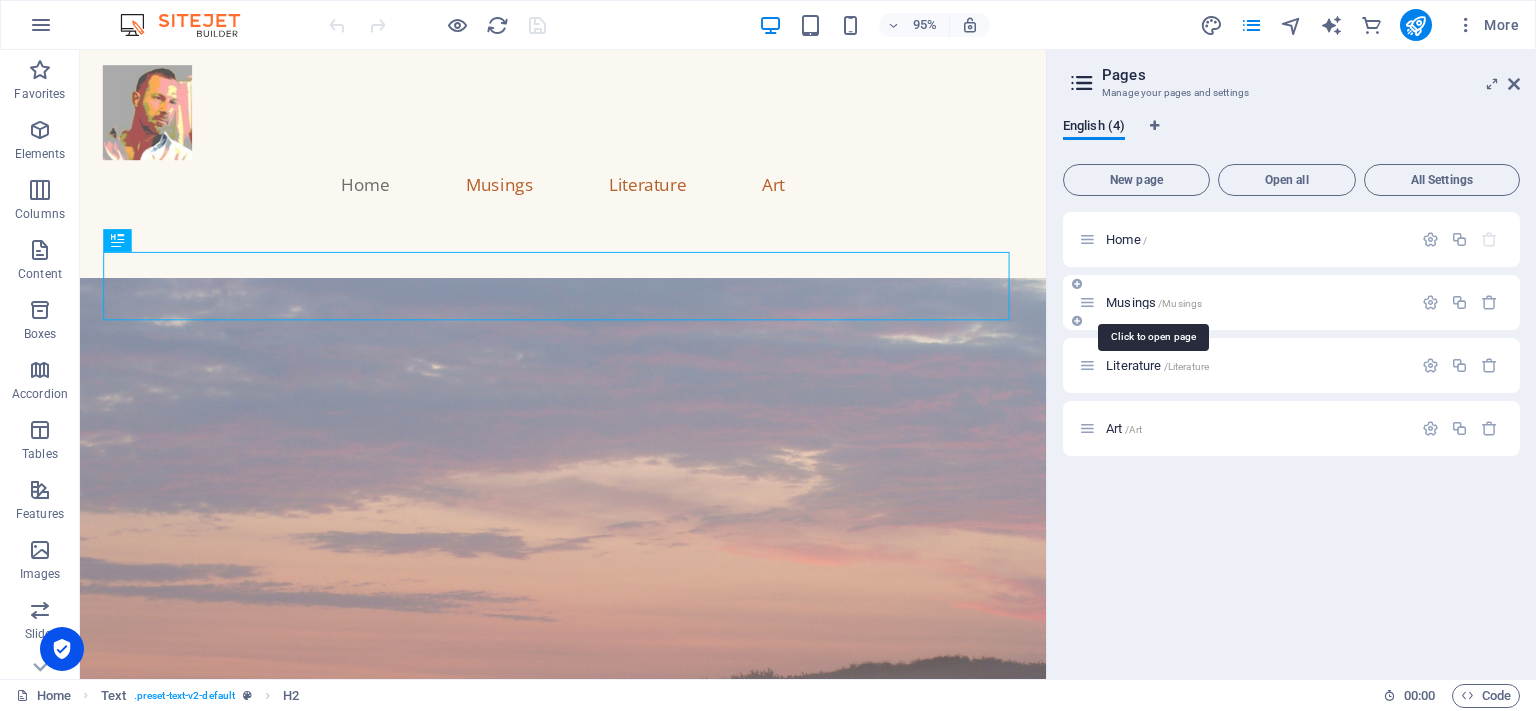 click on "/Musings" at bounding box center [1180, 303] 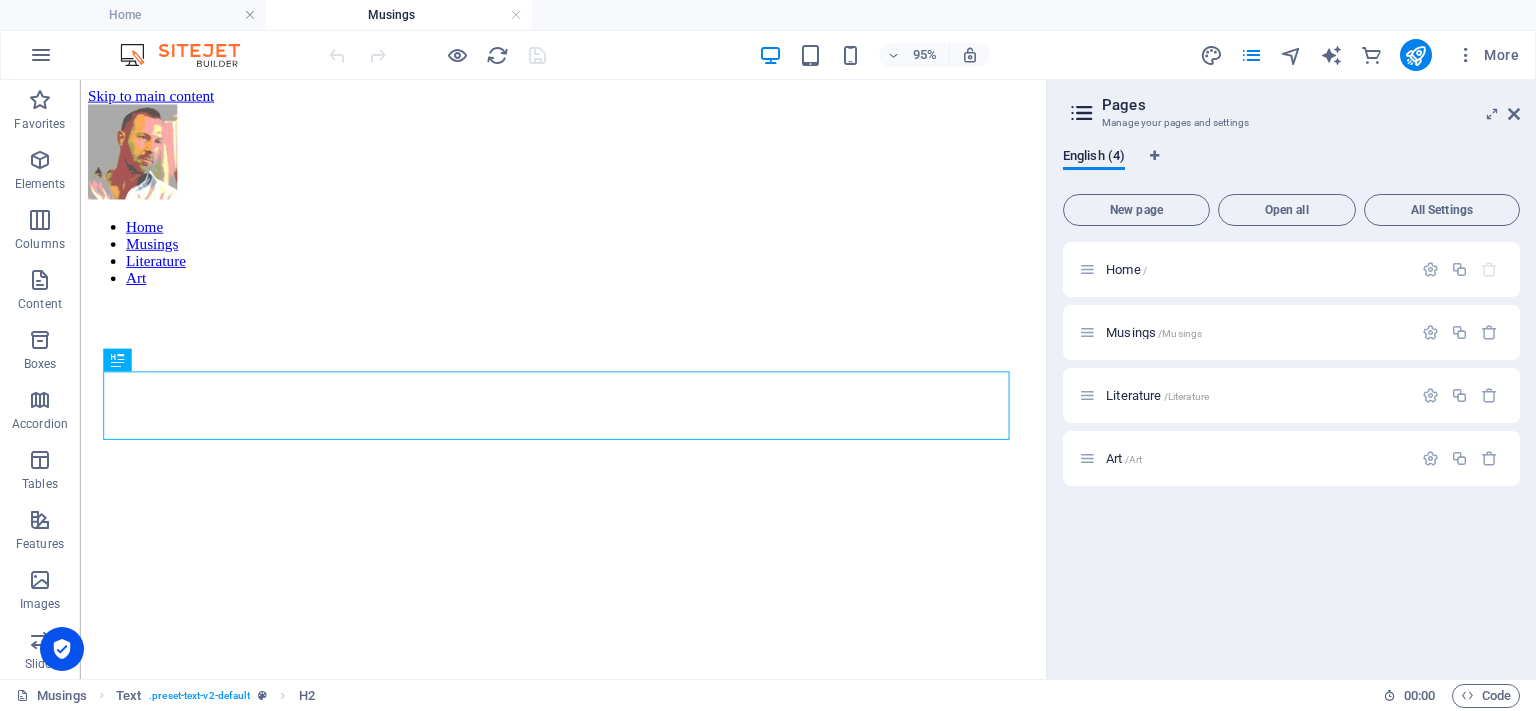 scroll, scrollTop: 736, scrollLeft: 0, axis: vertical 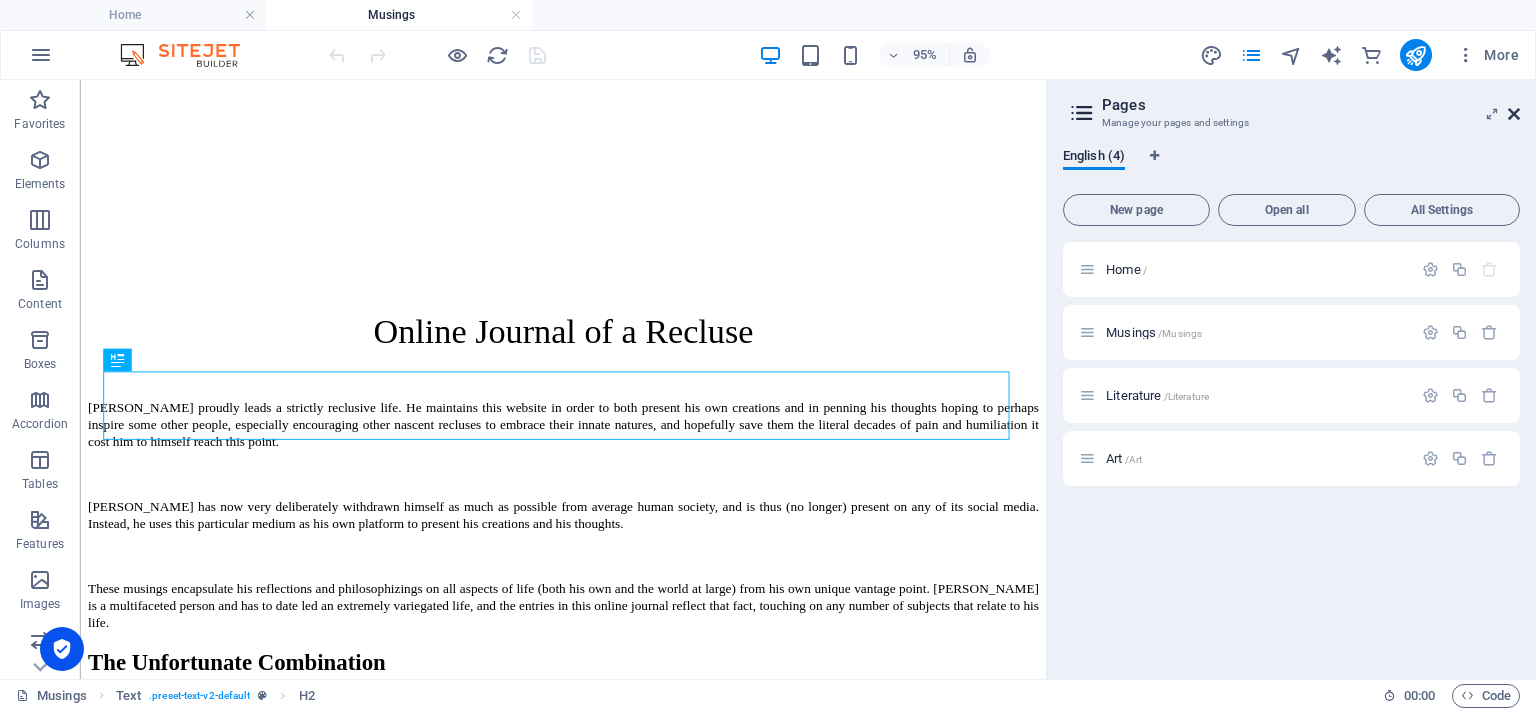 click at bounding box center (1514, 114) 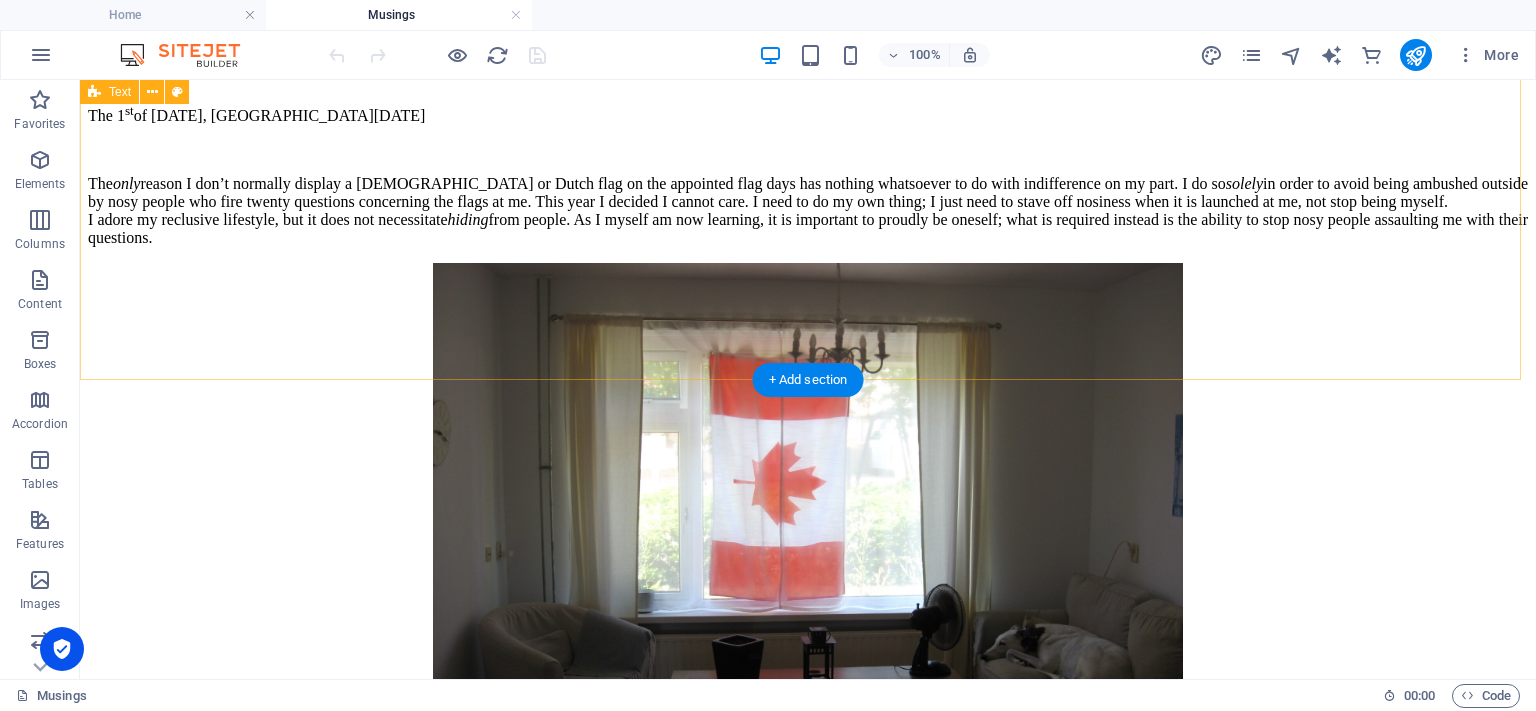 scroll, scrollTop: 1836, scrollLeft: 0, axis: vertical 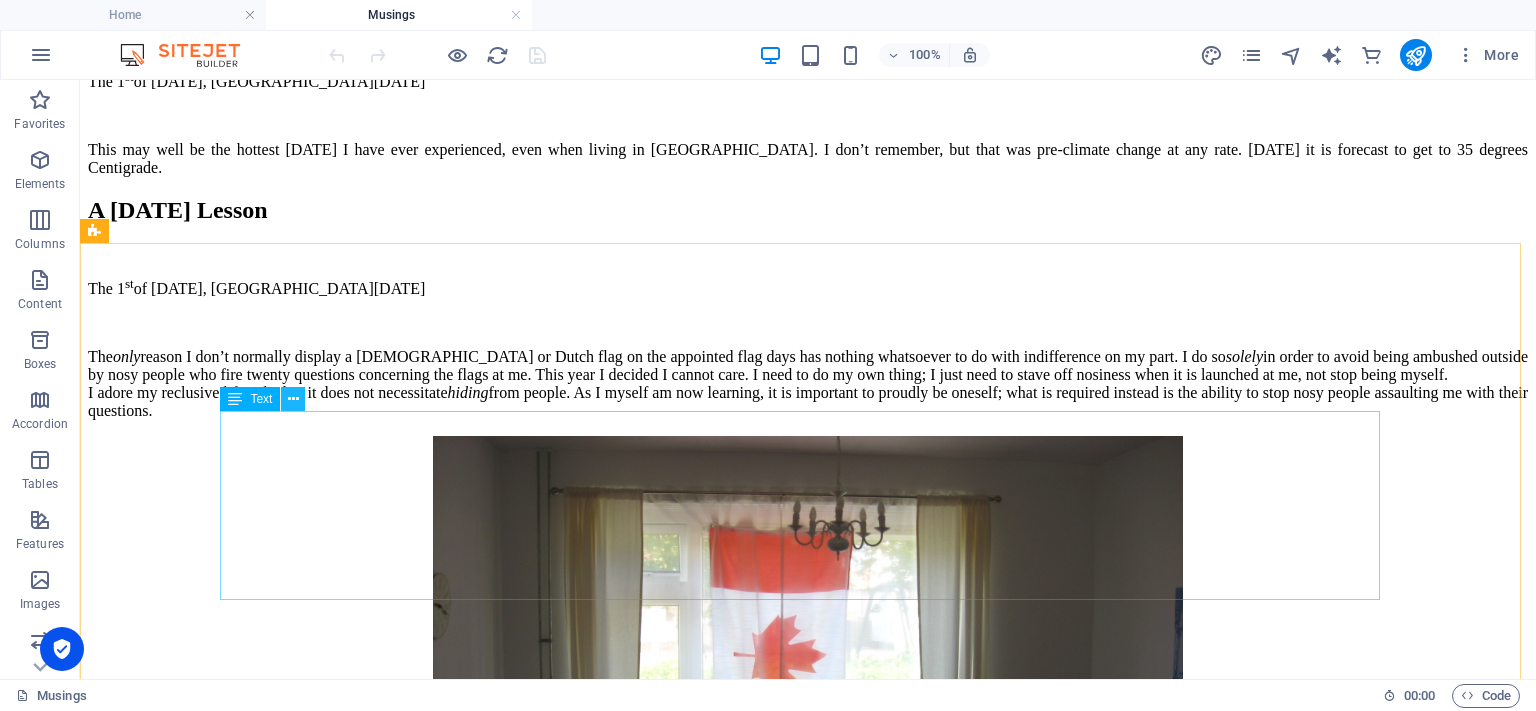 click at bounding box center (293, 399) 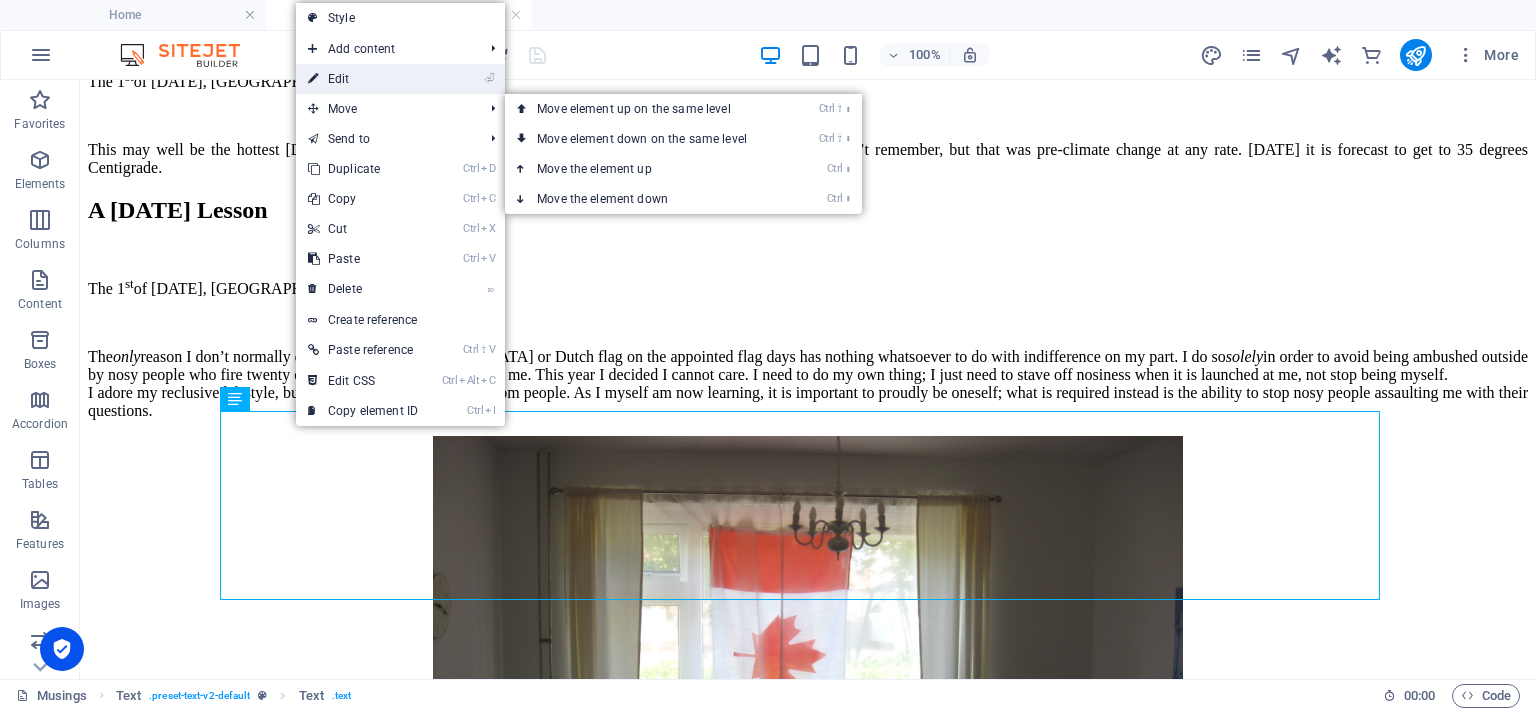 click on "⏎  Edit" at bounding box center [363, 79] 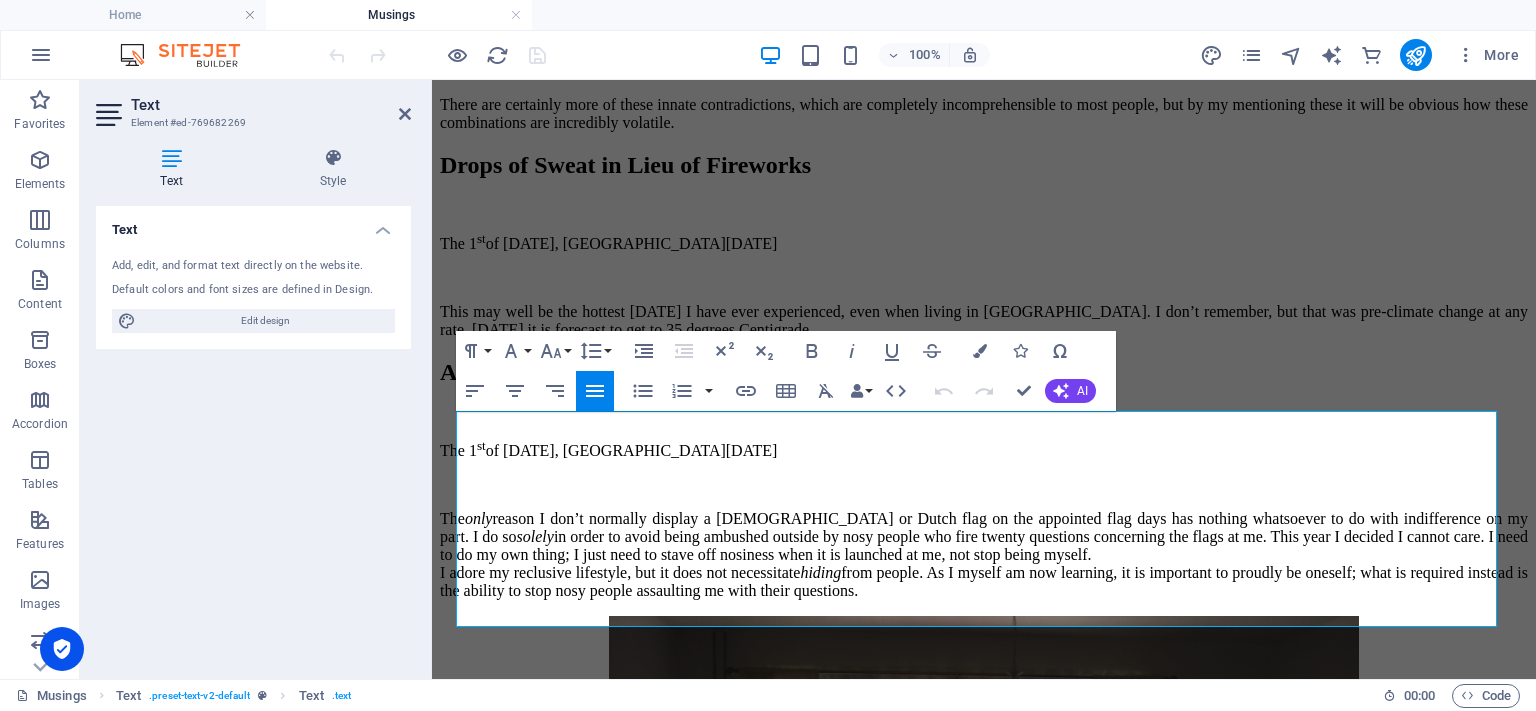 scroll, scrollTop: 2079, scrollLeft: 0, axis: vertical 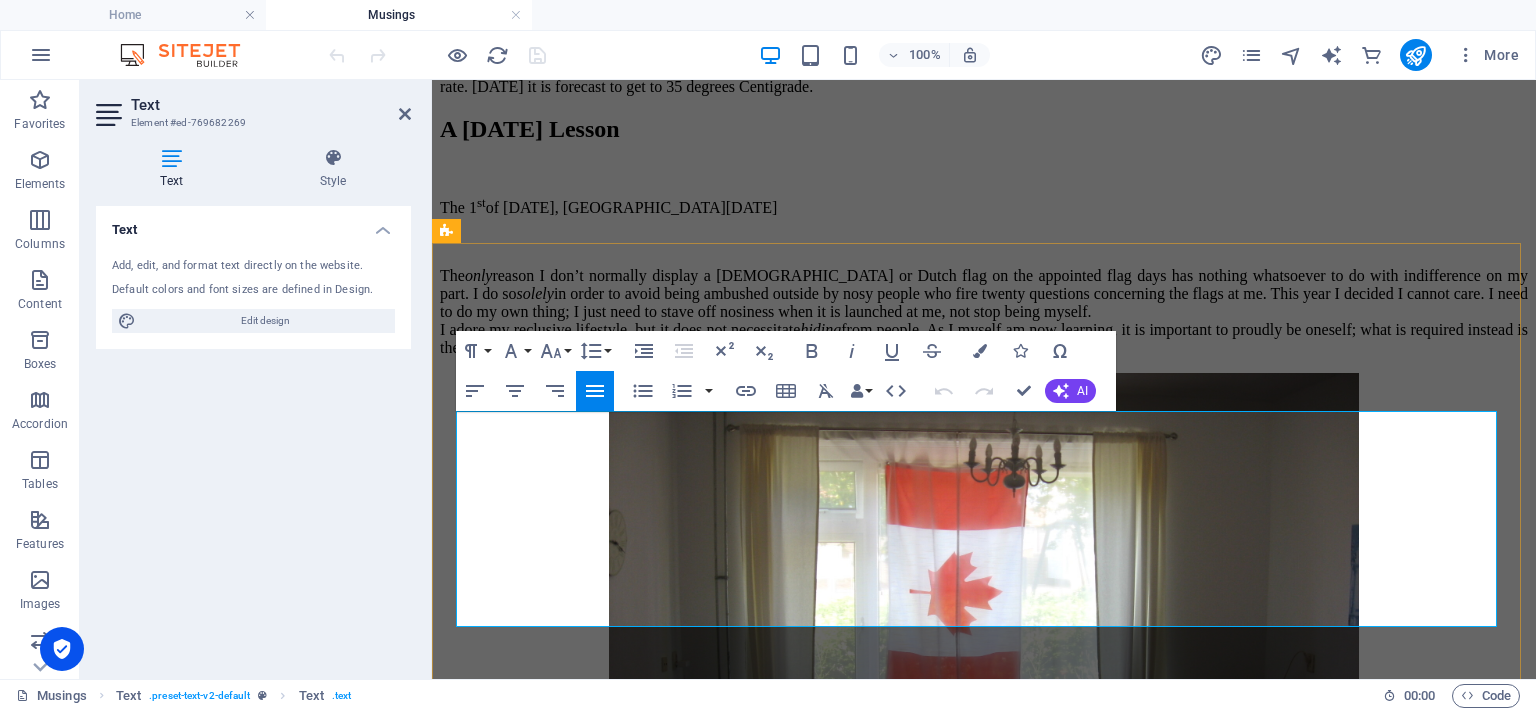 click on "The  only  reason I don’t normally display a Canadian or Dutch flag on the appointed flag days has nothing whatsoever to do with indifference on my part. I do so  solely  in order to avoid being ambushed outside by nosy people who fire twenty questions concerning the flags at me. This year I decided I cannot care. I need to do my own thing; I just need to stave off nosiness when it is launched at me, not stop being myself. I adore my reclusive lifestyle, but it does not necessitate  hiding  from people. As I myself am now learning, it is important to proudly be oneself; what is required instead is the ability to stop nosy people assaulting me with their questions." at bounding box center (984, 312) 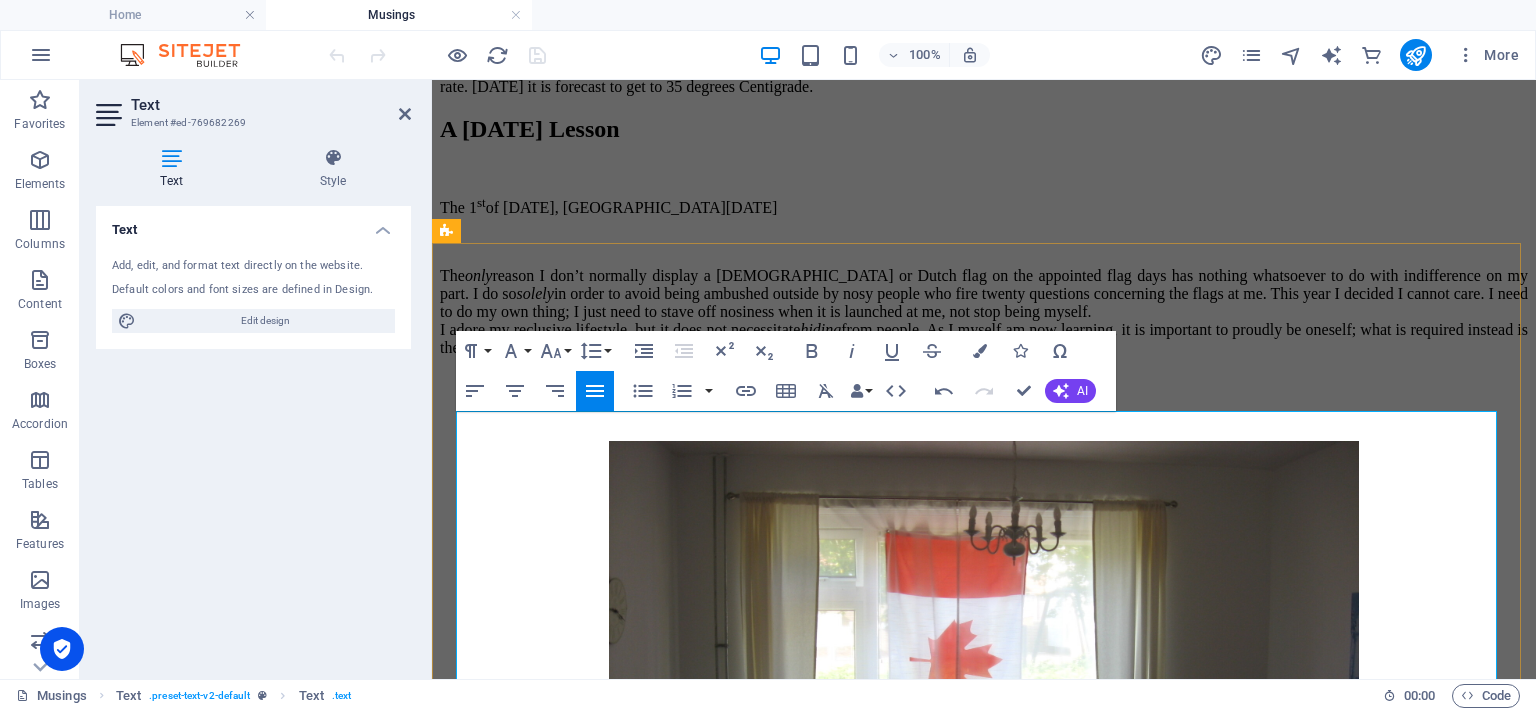 type 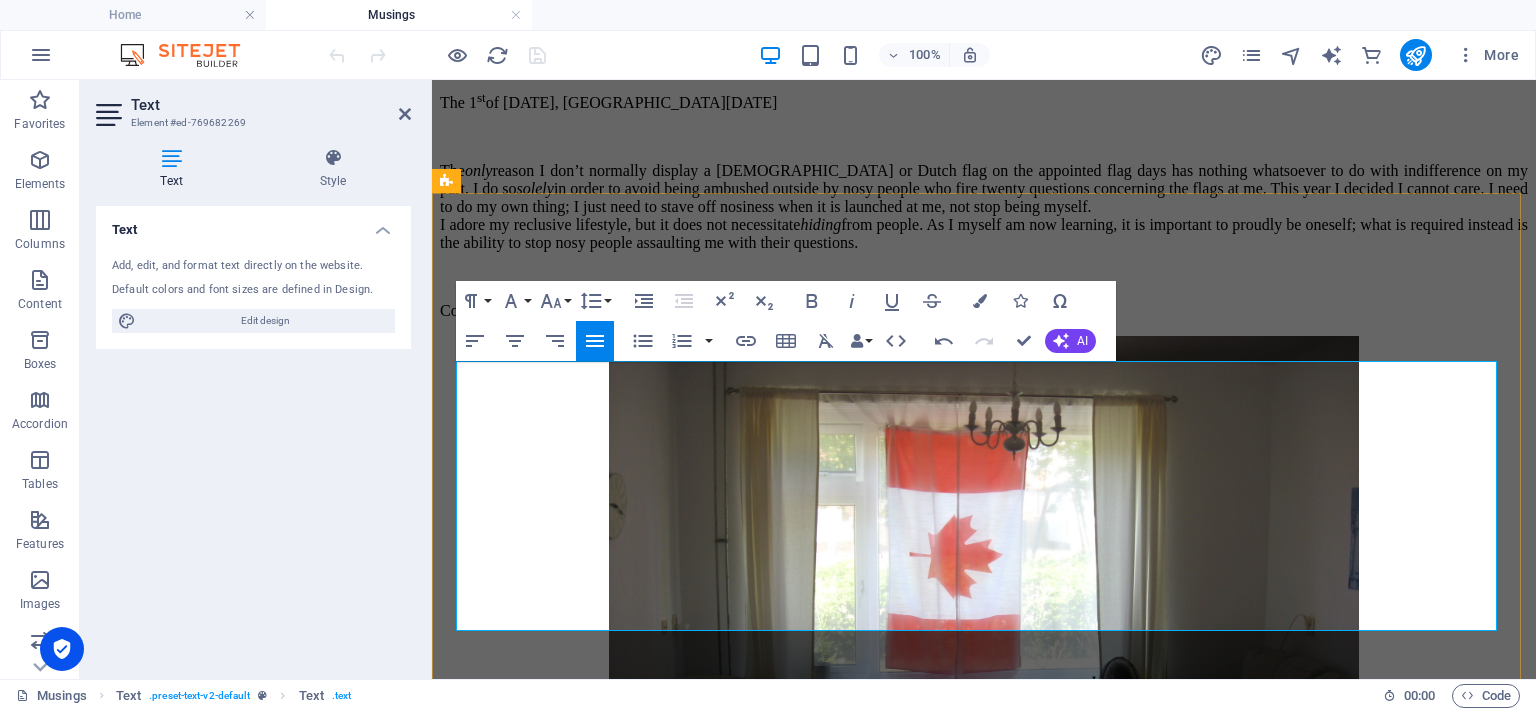 scroll, scrollTop: 2280, scrollLeft: 0, axis: vertical 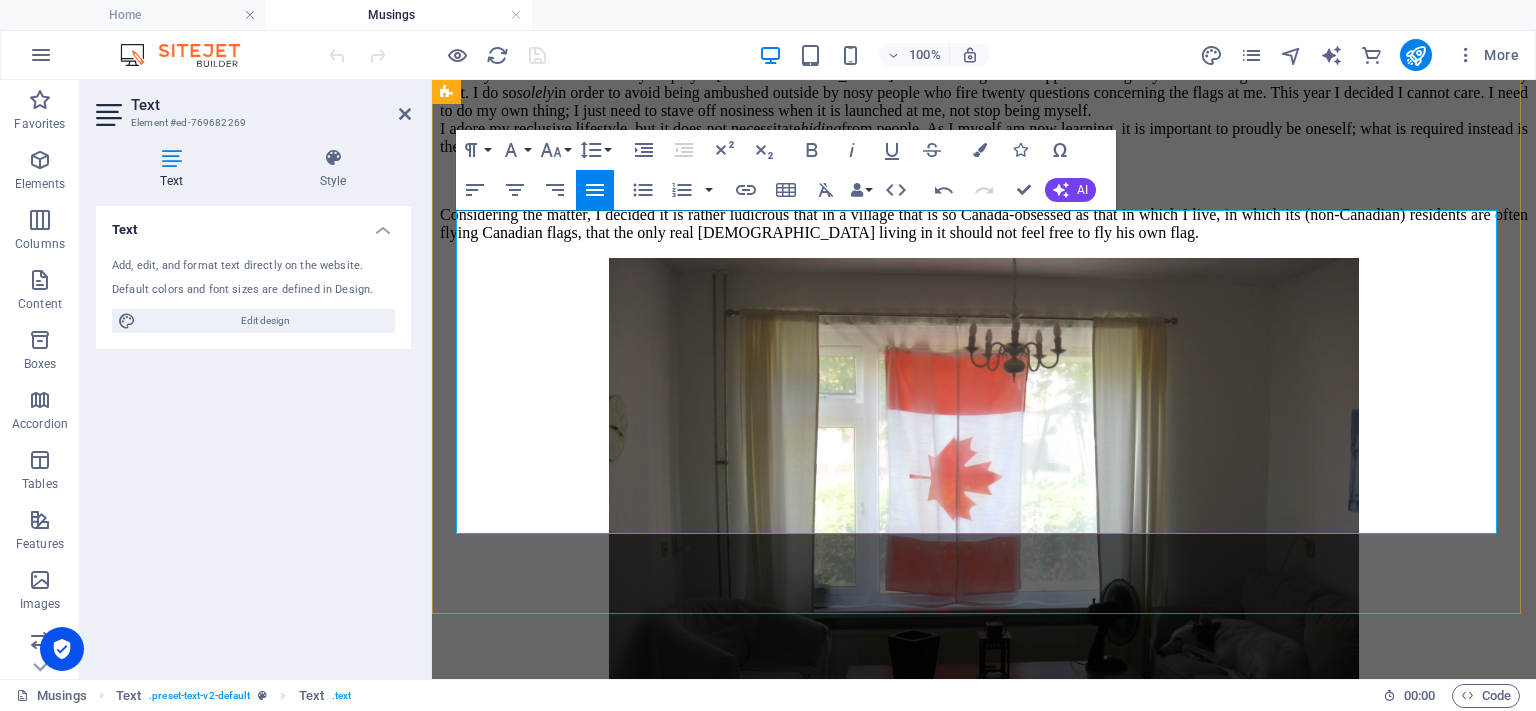click on "Considering the matter, I decided it is rather ludicrous that in a village that is so Canada-obsessed as that in which I live, in which its (non-Canadian) residents are often flying Canadian flags, that the only real [DEMOGRAPHIC_DATA] living in it should not feel free to fly his own flag." at bounding box center [984, 224] 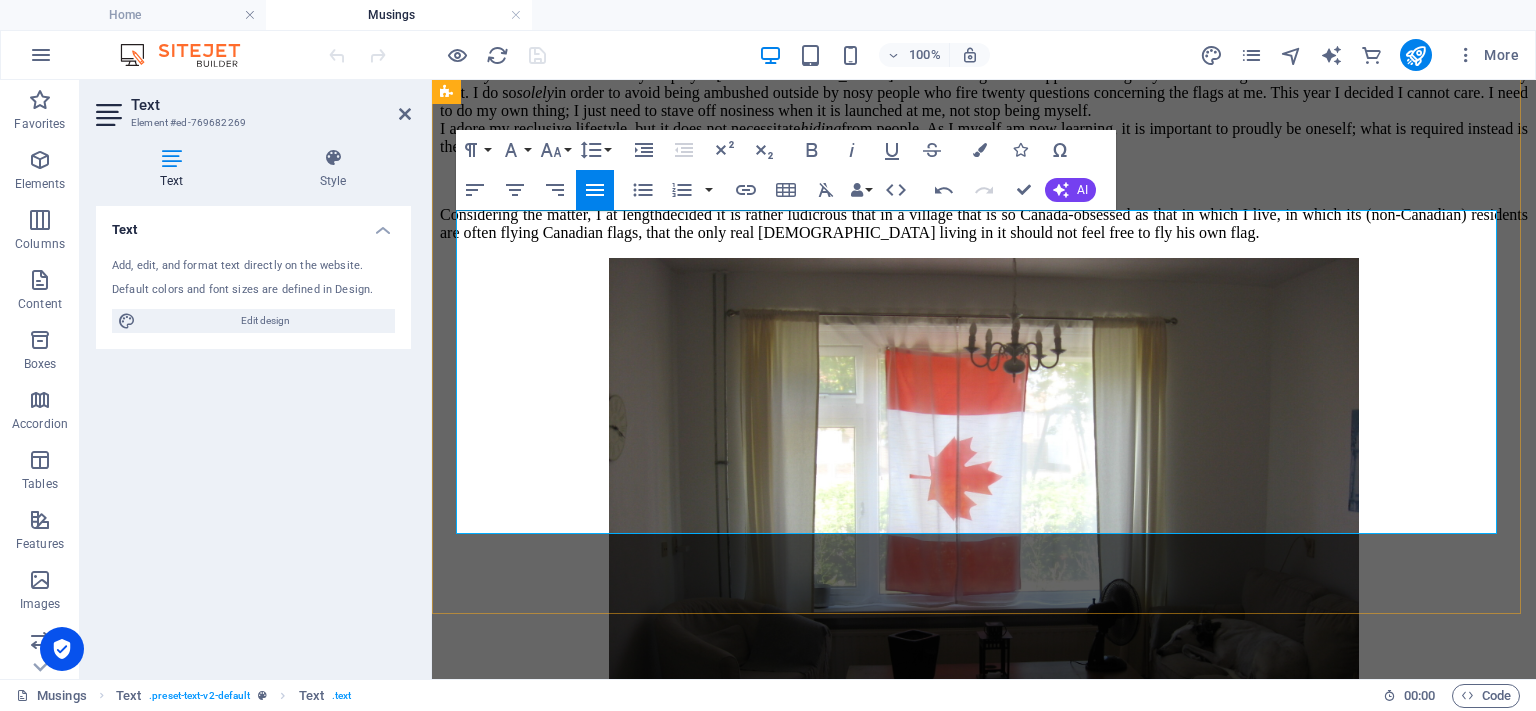 click on "Considering the matter, I at length  decided it is rather ludicrous that in a village that is so Canada-obsessed as that in which I live, in which its (non-Canadian) residents are often flying Canadian flags, that the only real [DEMOGRAPHIC_DATA] living in it should not feel free to fly his own flag." at bounding box center [984, 224] 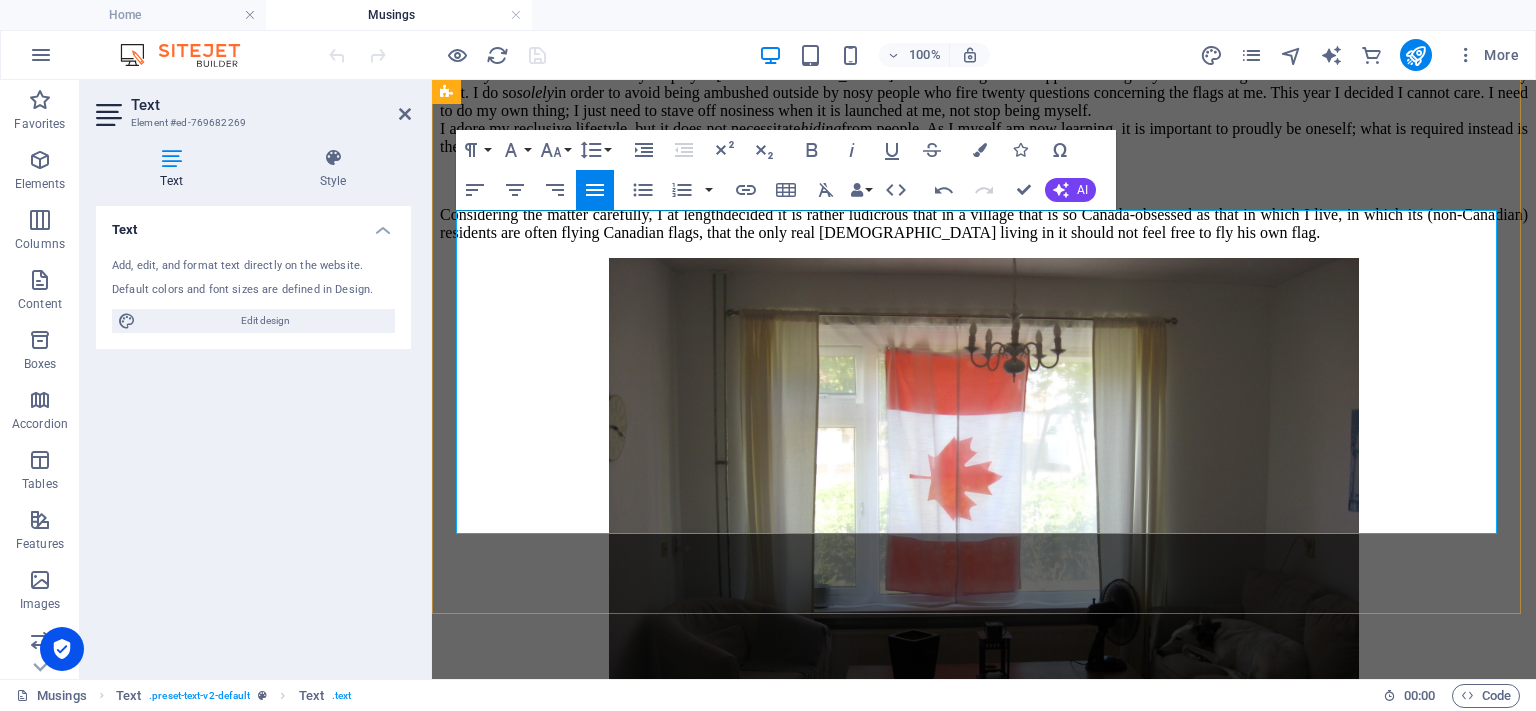 click on "Considering the matter carefully , I at length  decided it is rather ludicrous that in a village that is so Canada-obsessed as that in which I live, in which its (non-Canadian) residents are often flying Canadian flags, that the only real [DEMOGRAPHIC_DATA] living in it should not feel free to fly his own flag." at bounding box center (984, 224) 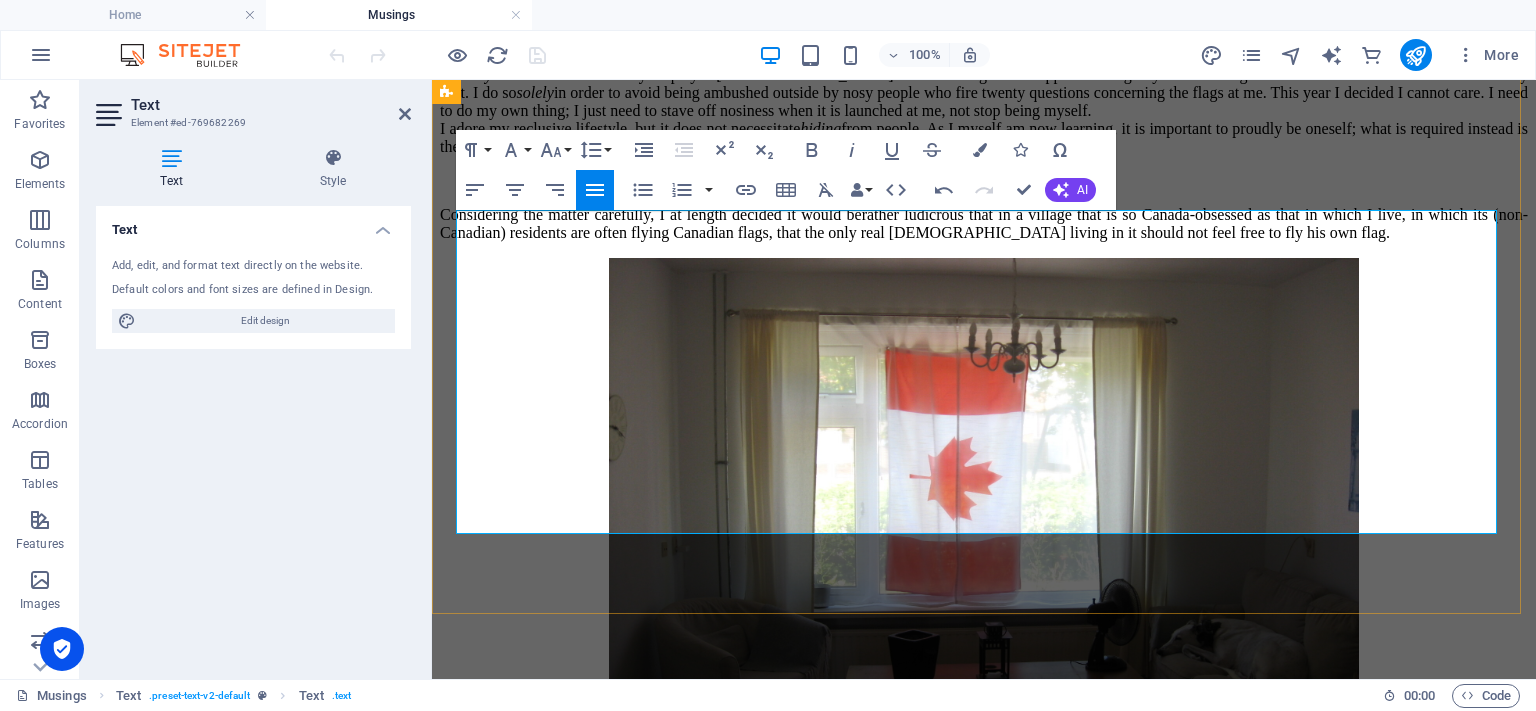 click on "Considering the matter carefully, I at length decided it would be  rather ludicrous that in a village that is so Canada-obsessed as that in which I live, in which its (non-Canadian) residents are often flying Canadian flags, that the only real [DEMOGRAPHIC_DATA] living in it should not feel free to fly his own flag." at bounding box center [984, 224] 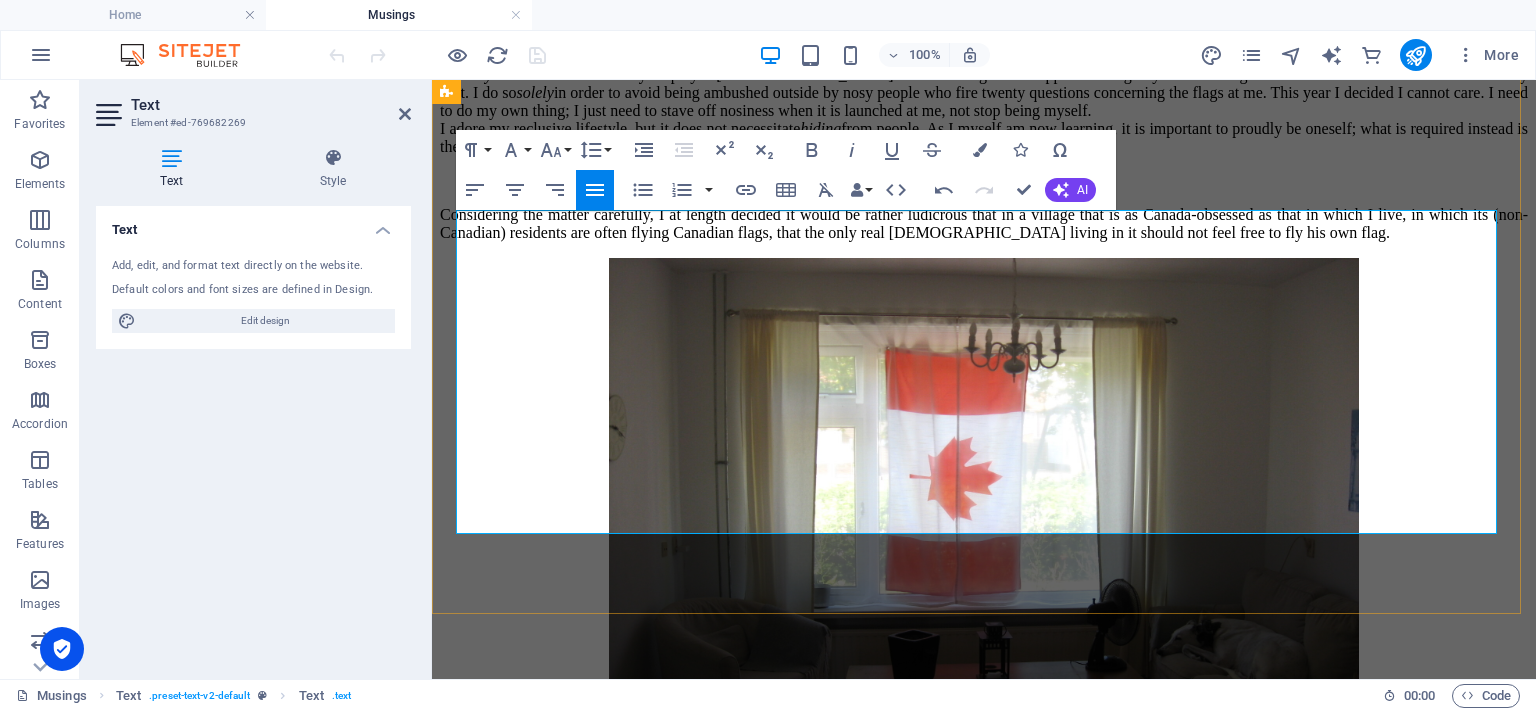 click on "Considering the matter carefully, I at length decided it would be rather ludicrous that in a village that is as Canada-obsessed as that in which I live, in which its (non-Canadian) residents are often flying Canadian flags, that the only real [DEMOGRAPHIC_DATA] living in it should not feel free to fly his own flag." at bounding box center [984, 224] 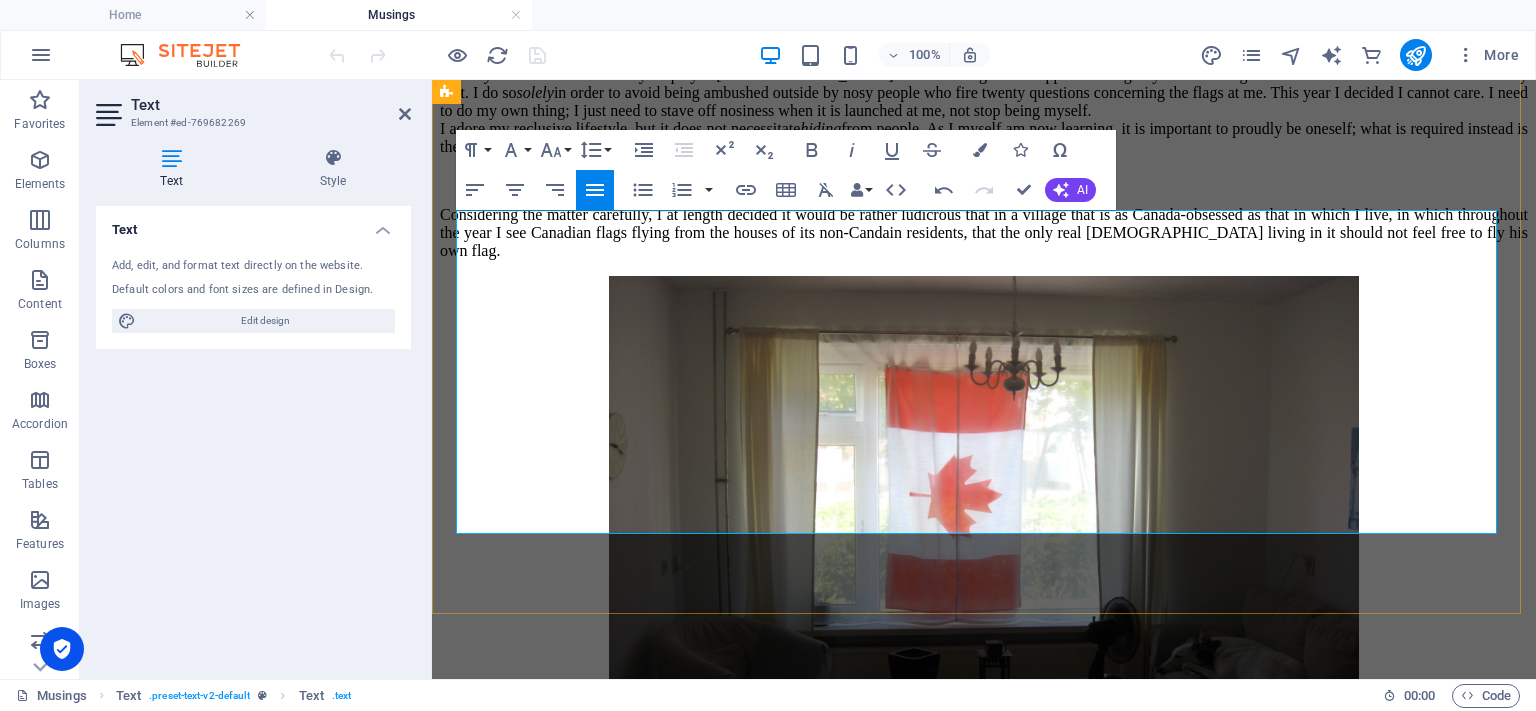 click on "Considering the matter carefully, I at length decided it would be rather ludicrous that in a village that is as Canada-obsessed as that in which I live, in which throughout the year I see Canadian flags flying from the houses of its non-Candain residents , that the only real [DEMOGRAPHIC_DATA] living in it should not feel free to fly his own flag." at bounding box center (984, 233) 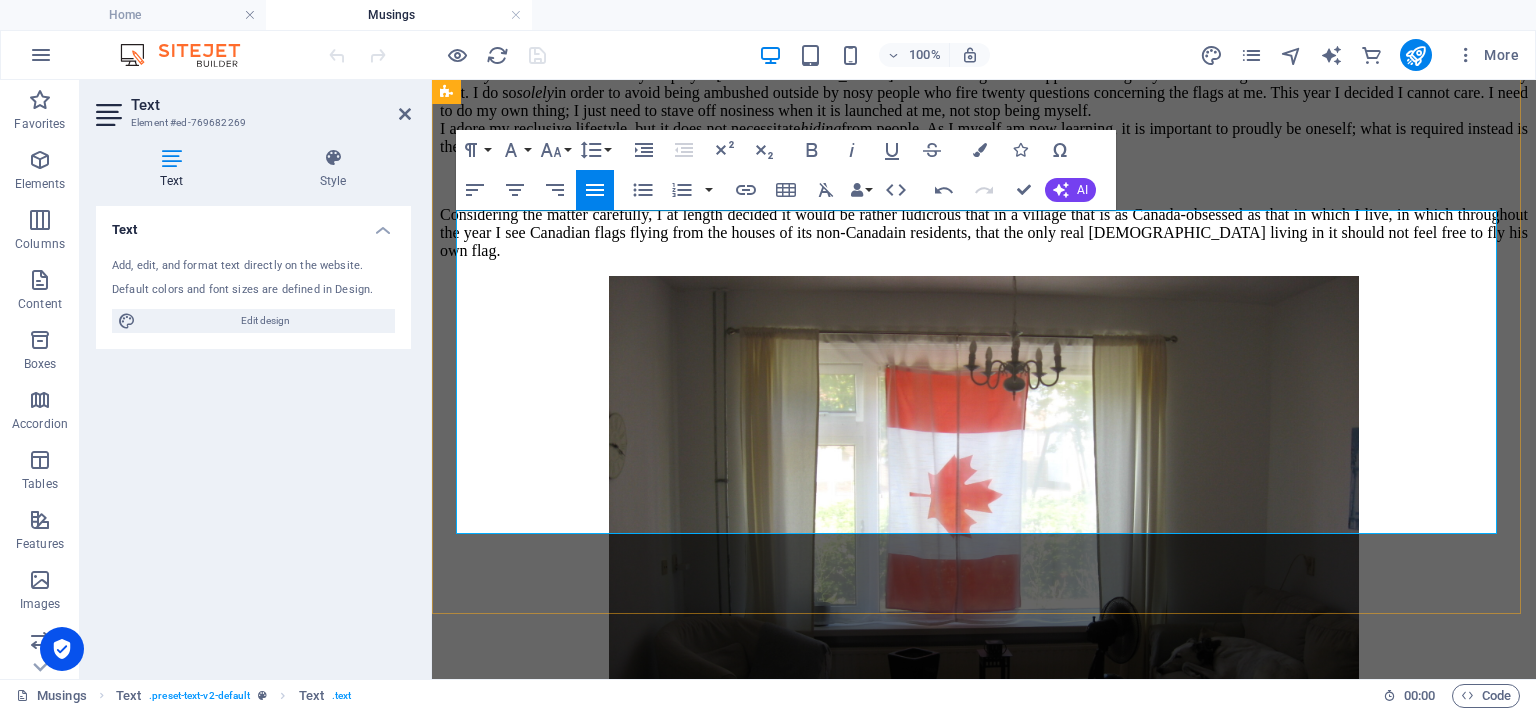 click on "Considering the matter carefully, I at length decided it would be rather ludicrous that in a village that is as Canada-obsessed as that in which I live, in which throughout the year I see Canadian flags flying from the houses of its non-Canadain residents , that the only real [DEMOGRAPHIC_DATA] living in it should not feel free to fly his own flag." at bounding box center [984, 233] 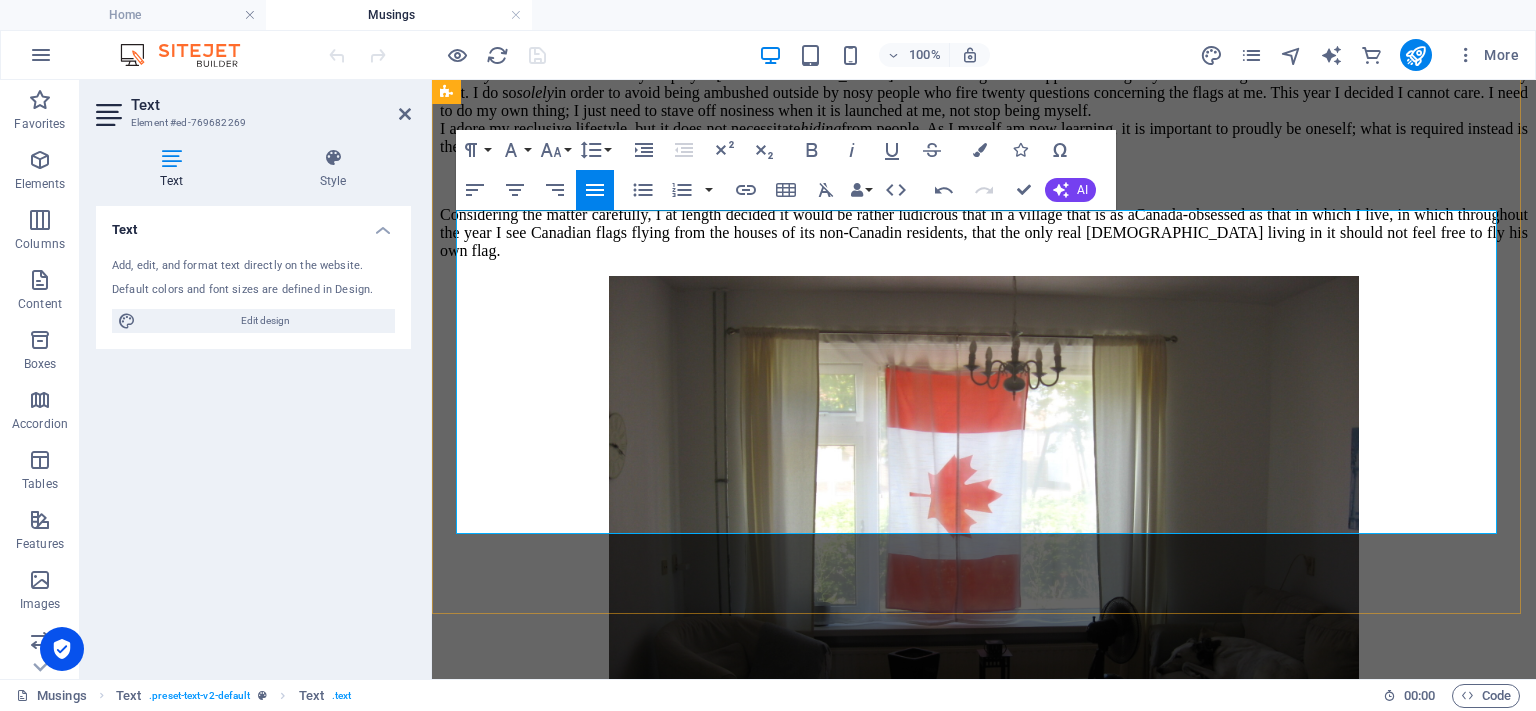 click on "Considering the matter carefully, I at length decided it would be rather ludicrous that in a village that is as aCanada-obsessed as that in which I live, in which throughout the year I see Canadian flags flying from the houses of its non-Canadin residents, that the only real [DEMOGRAPHIC_DATA] living in it should not feel free to fly his own flag." at bounding box center [984, 233] 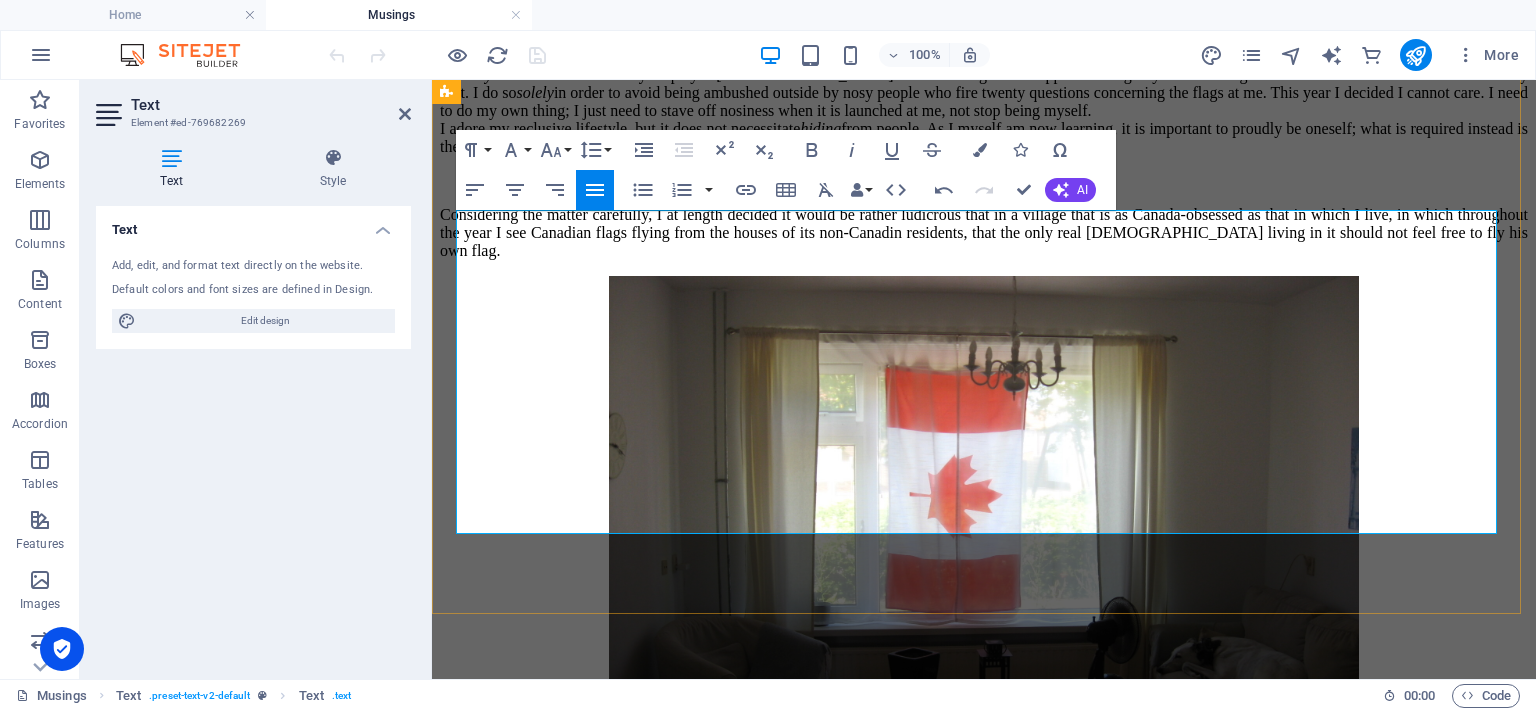 click on "Considering the matter carefully, I at length decided it would be rather ludicrous that in a village that is as Canada-obsessed as that in which I live, in which throughout the year I see Canadian flags flying from the houses of its non-Canadin residents, that the only real [DEMOGRAPHIC_DATA] living in it should not feel free to fly his own flag." at bounding box center [984, 233] 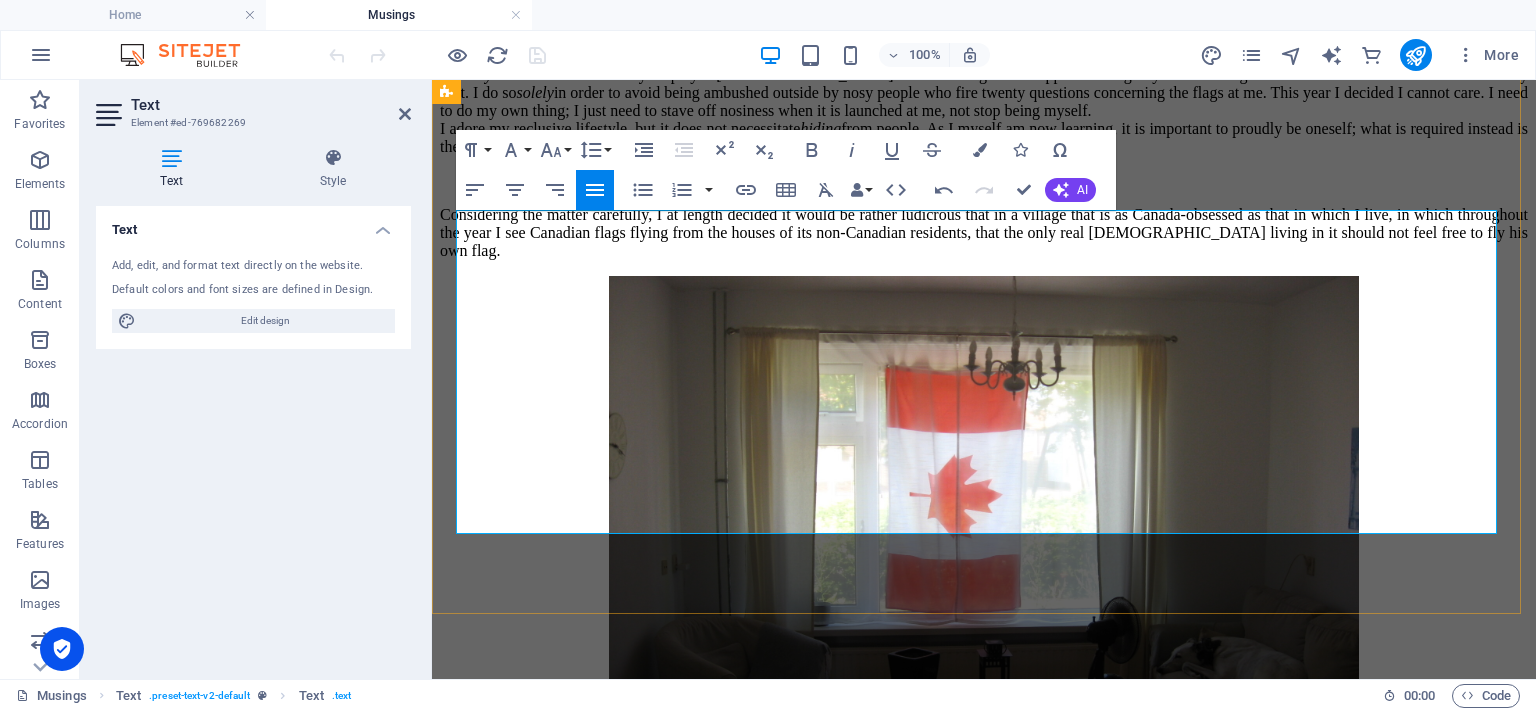 click on "Considering the matter carefully, I at length decided it would be rather ludicrous that in a village that is as Canada-obsessed as that in which I live, in which throughout the year I see Canadian flags flying from the houses of its non-Canadian residents, that the only real [DEMOGRAPHIC_DATA] living in it should not feel free to fly his own flag." at bounding box center (984, 233) 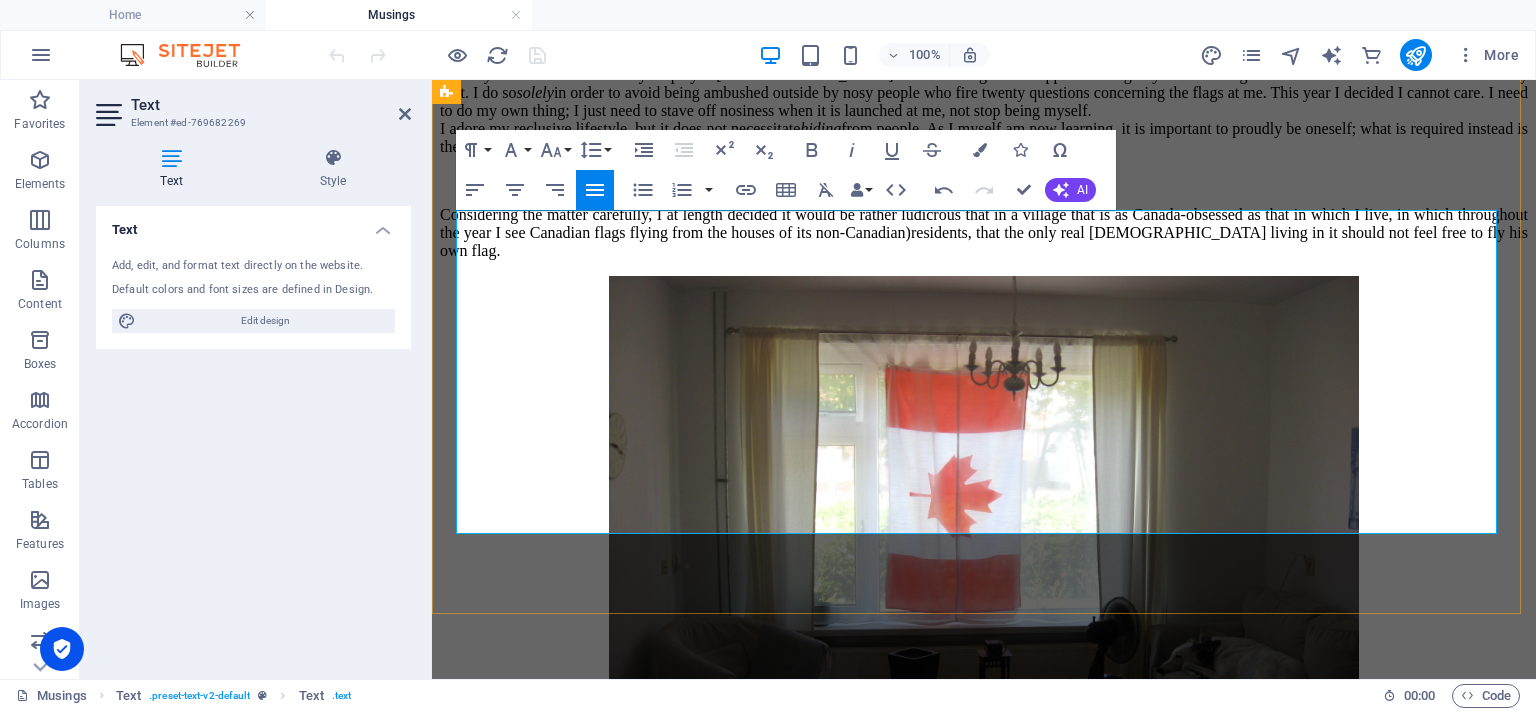 click on "Considering the matter carefully, I at length decided it would be rather ludicrous that in a village that is as Canada-obsessed as that in which I live, in which throughout the year I see Canadian flags flying from the houses of its non-Canadian)  residents, that the only real [DEMOGRAPHIC_DATA] living in it should not feel free to fly his own flag." at bounding box center (984, 233) 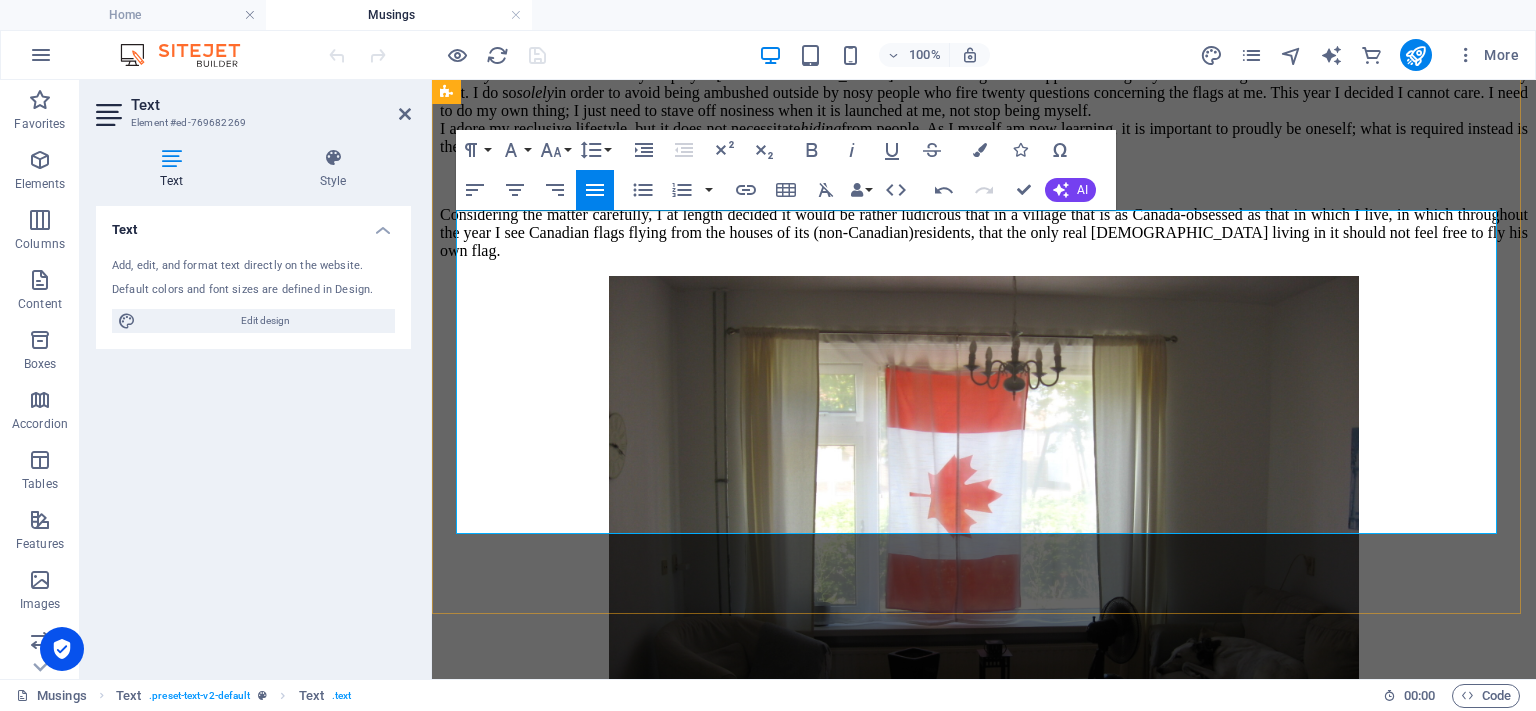 click on "Considering the matter carefully, I at length decided it would be rather ludicrous that in a village that is as Canada-obsessed as that in which I live, in which throughout the year I see Canadian flags flying from the houses of its ( non-Canadian)  residents, that the only real [DEMOGRAPHIC_DATA] living in it should not feel free to fly his own flag." at bounding box center [984, 233] 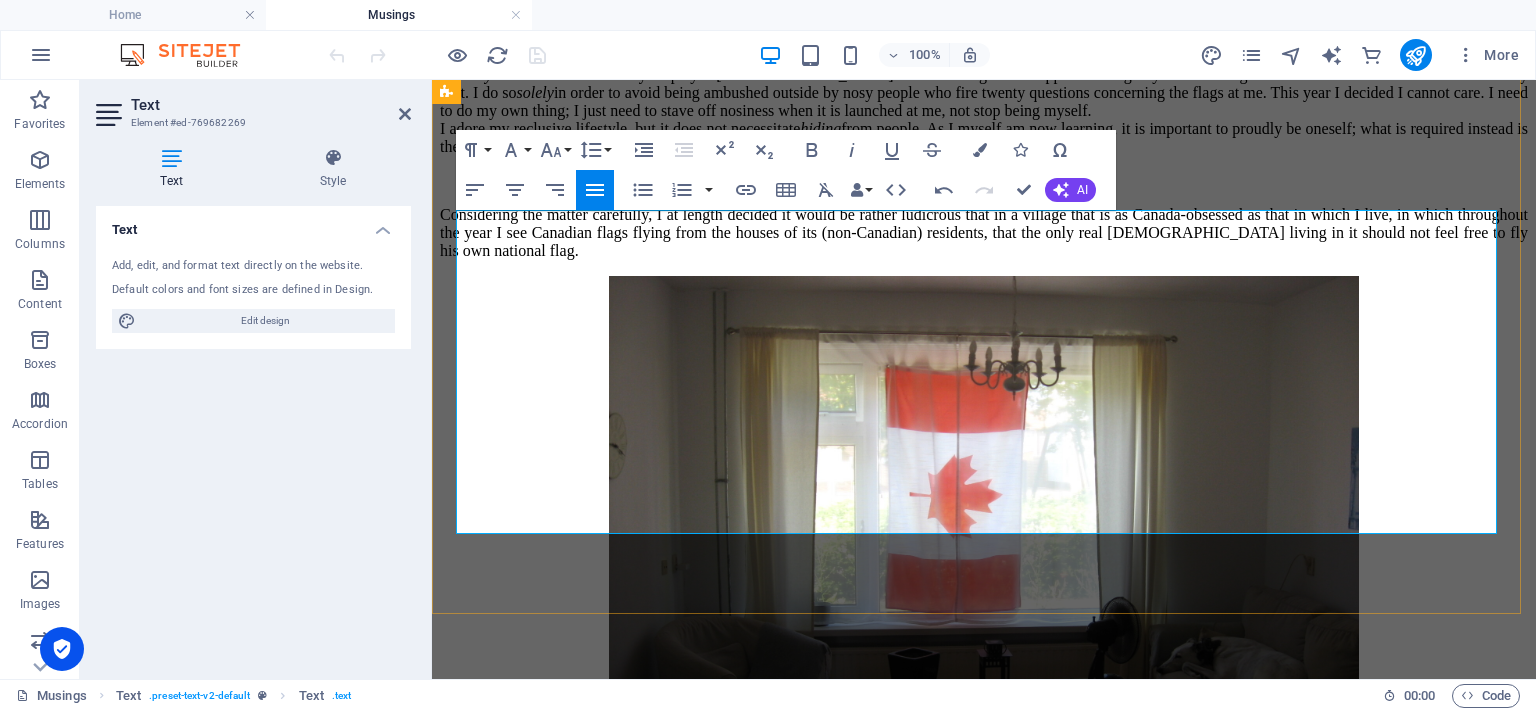 click on "Considering the matter carefully, I at length decided it would be rather ludicrous that in a village that is as Canada-obsessed as that in which I live, in which throughout the year I see Canadian flags flying from the houses of its (non-Canadian) residents, that the only real [DEMOGRAPHIC_DATA] living in it should not feel free to fly his own national flag." at bounding box center (984, 233) 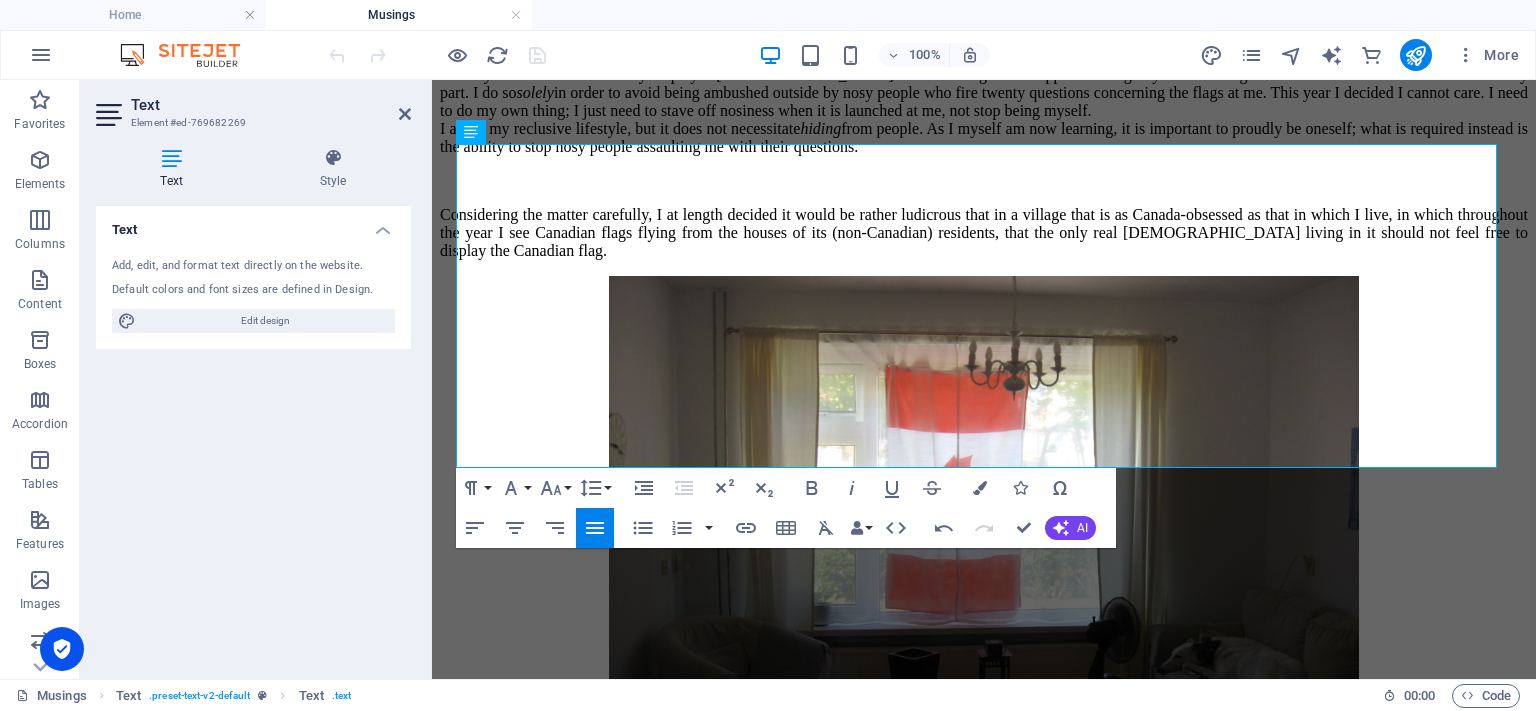 scroll, scrollTop: 2280, scrollLeft: 0, axis: vertical 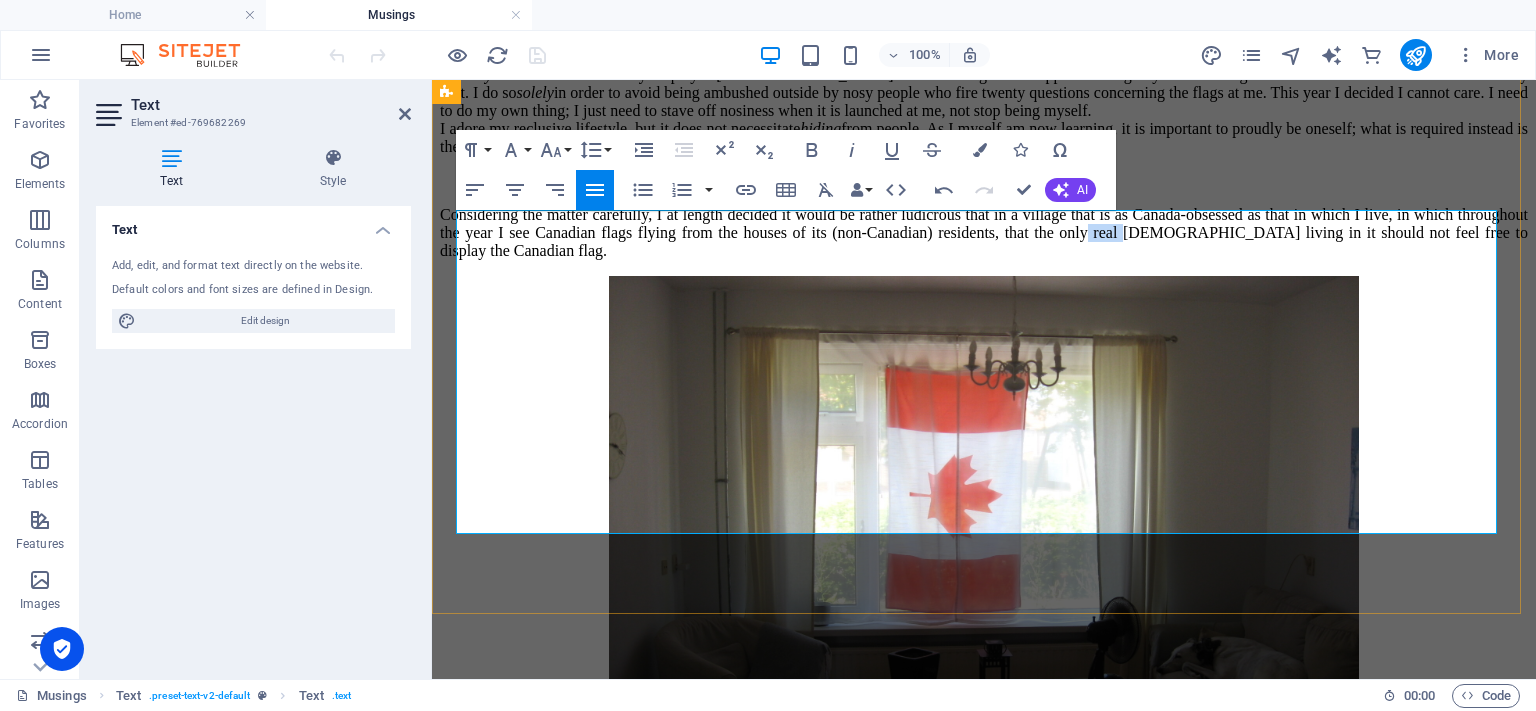 drag, startPoint x: 558, startPoint y: 516, endPoint x: 521, endPoint y: 518, distance: 37.054016 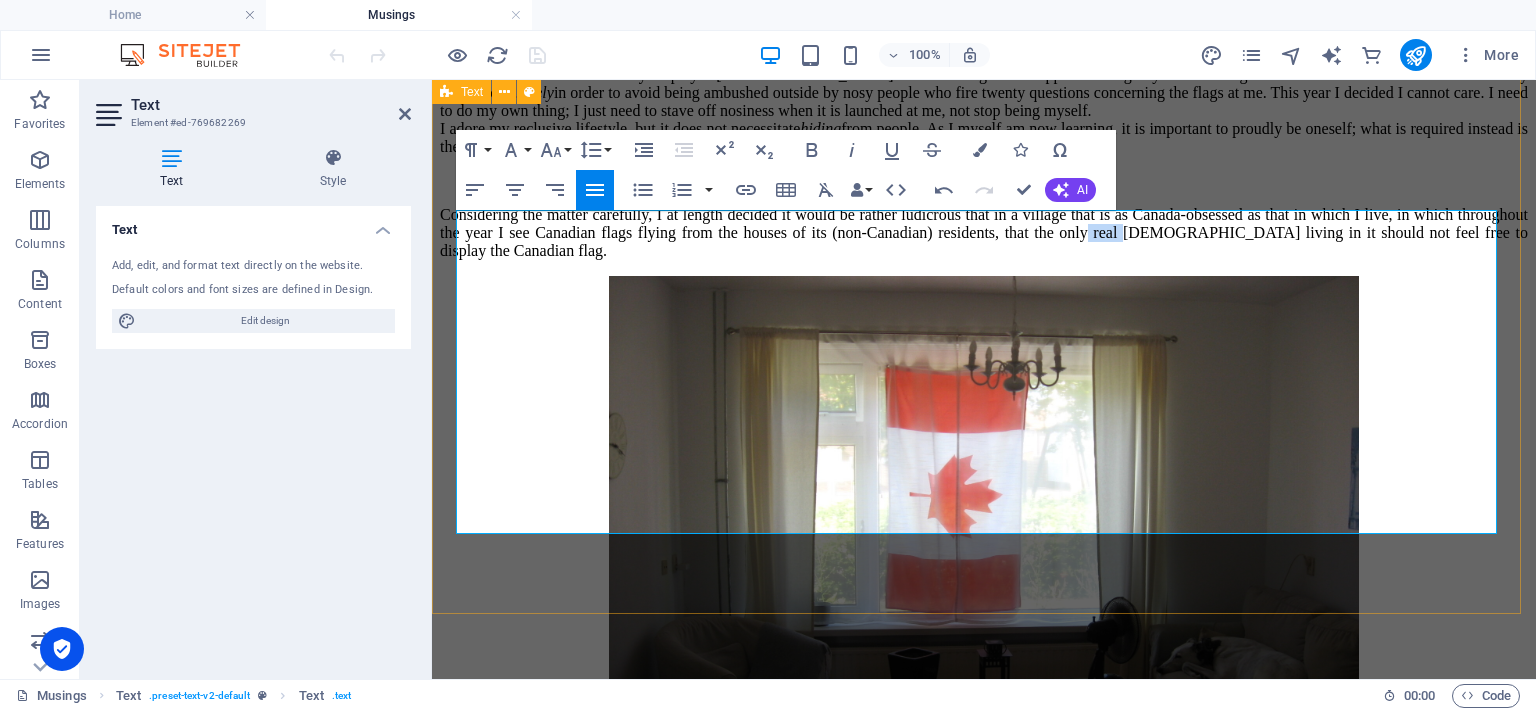 click on "A [DATE] Lesson The [DATE], [GEOGRAPHIC_DATA][DATE] The  only  reason I don’t normally display a Canadian or Dutch flag on the appointed flag days has nothing whatsoever to do with indifference on my part. I do so  solely  in order to avoid being ambushed outside by nosy people who fire twenty questions concerning the flags at me. This year I decided I cannot care. I need to do my own thing; I just need to stave off nosiness when it is launched at me, not stop being myself. I adore my reclusive lifestyle, but it does not necessitate  hiding  from people. As I myself am now learning, it is important to proudly be oneself; what is required instead is the ability to stop nosy people assaulting me with their questions." at bounding box center (984, 87) 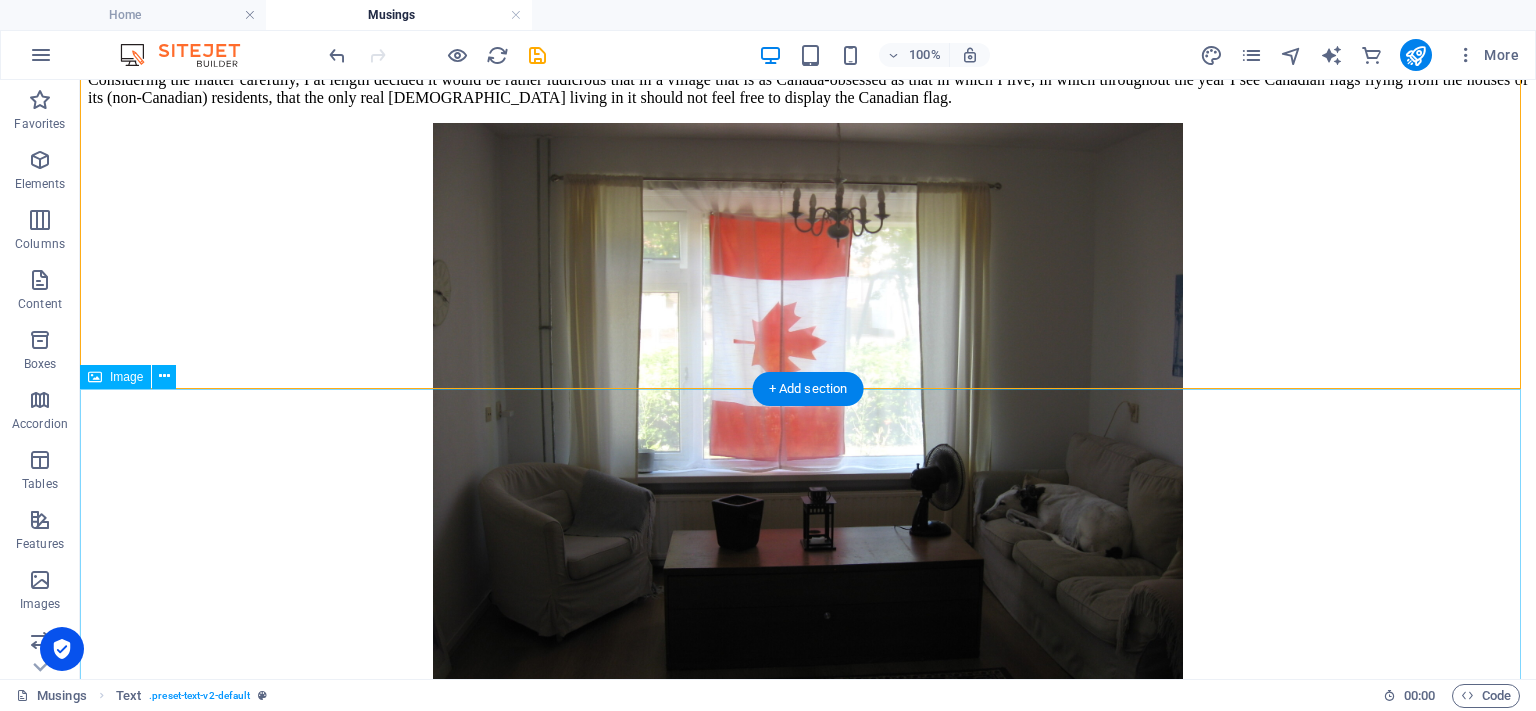 scroll, scrollTop: 2136, scrollLeft: 0, axis: vertical 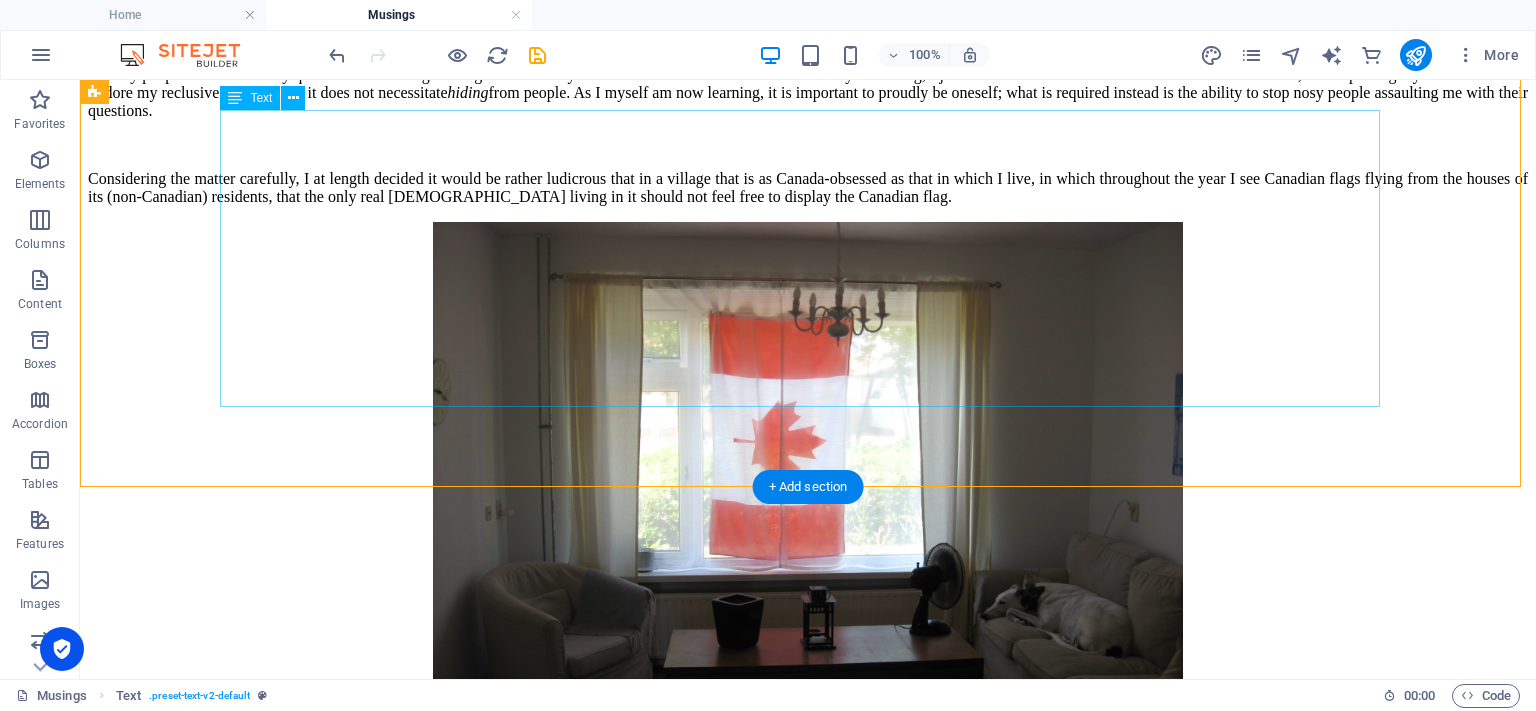 click on "The [DATE], [DATE] The  only  reason I don’t normally display a [DEMOGRAPHIC_DATA] or Dutch flag on the appointed flag days has nothing whatsoever to do with indifference on my part. I do so  solely  in order to avoid being ambushed outside by nosy people who fire twenty questions concerning the flags at me. This year I decided I cannot care. I need to do my own thing; I just need to stave off nosiness when it is launched at me, not stop being myself. I adore my reclusive lifestyle, but it does not necessitate  hiding  from people. As I myself am now learning, it is important to proudly be oneself; what is required instead is the ability to stop nosy people assaulting me with their questions." at bounding box center [808, 91] 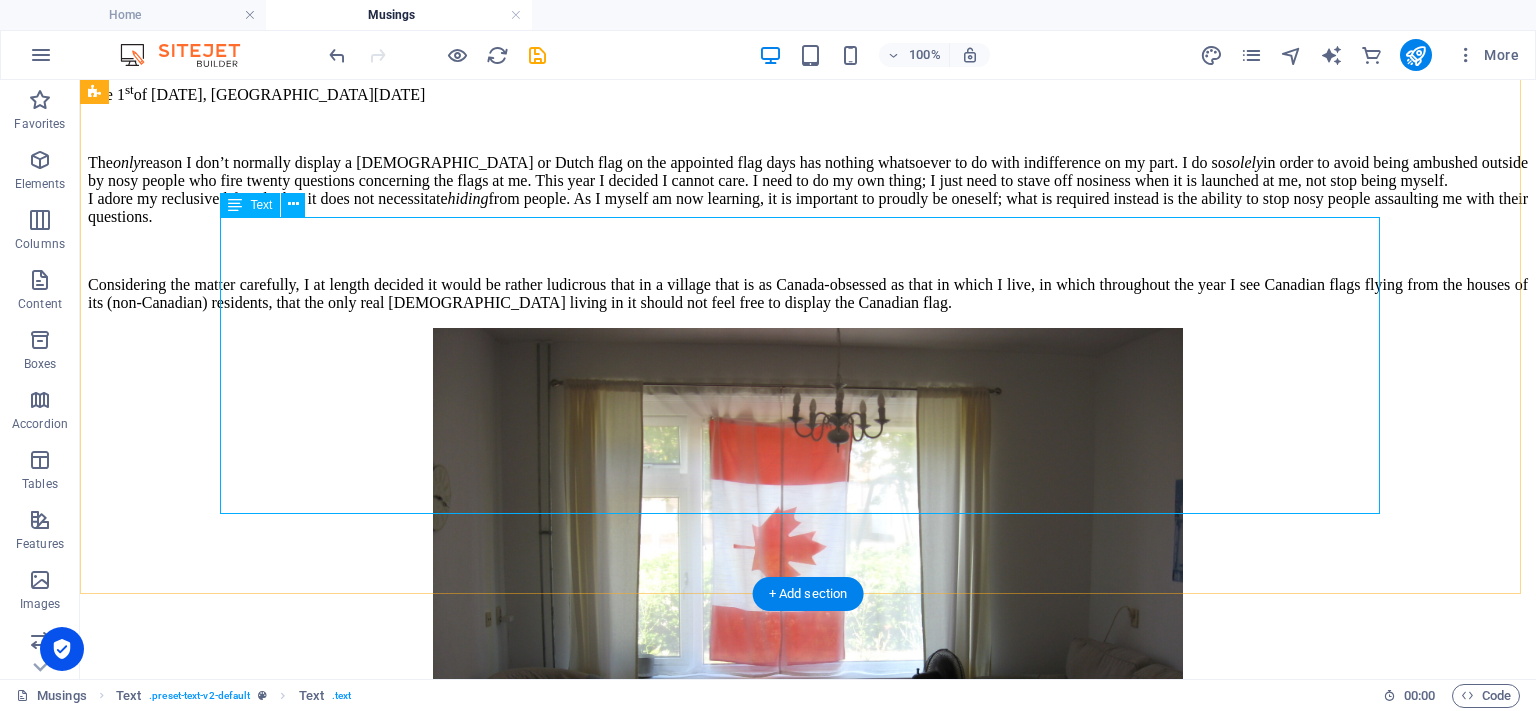 scroll, scrollTop: 1936, scrollLeft: 0, axis: vertical 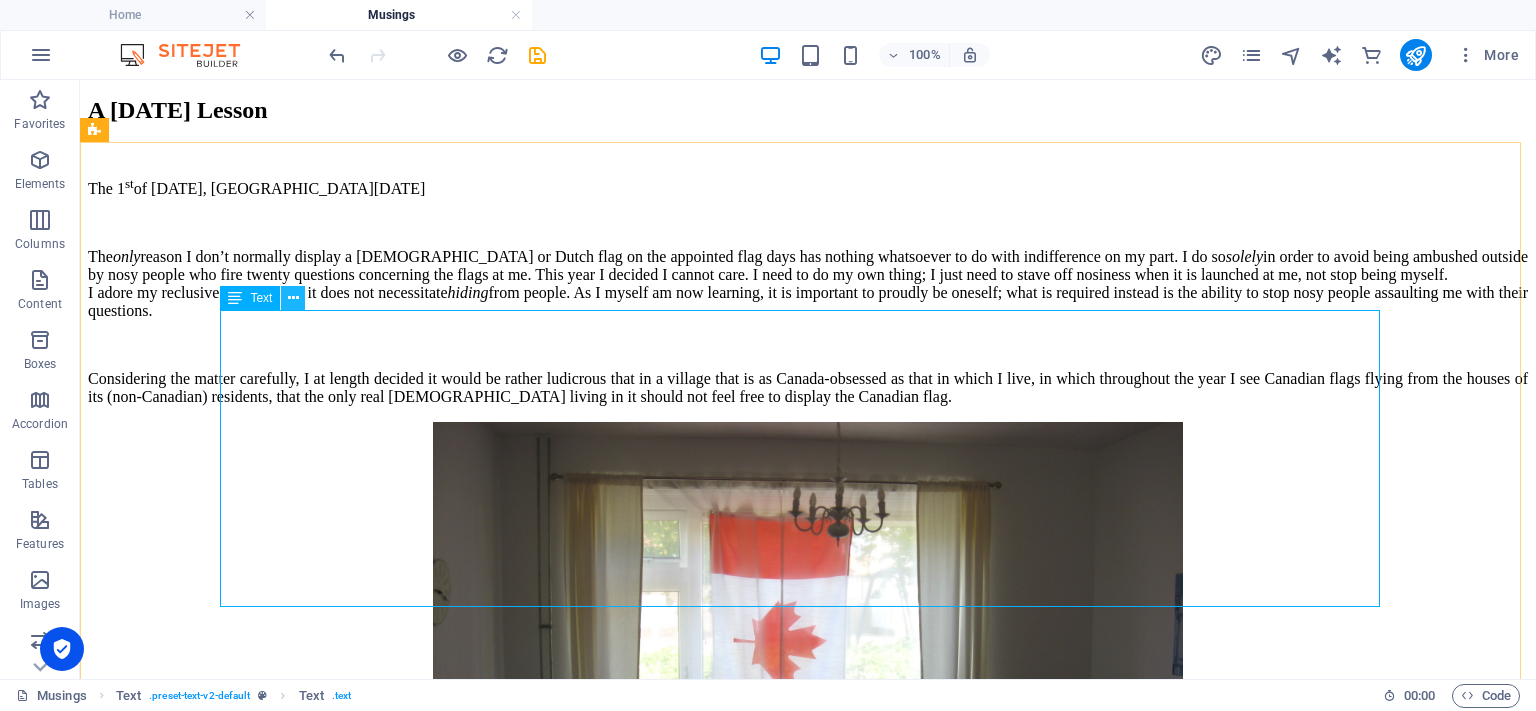 click at bounding box center [293, 298] 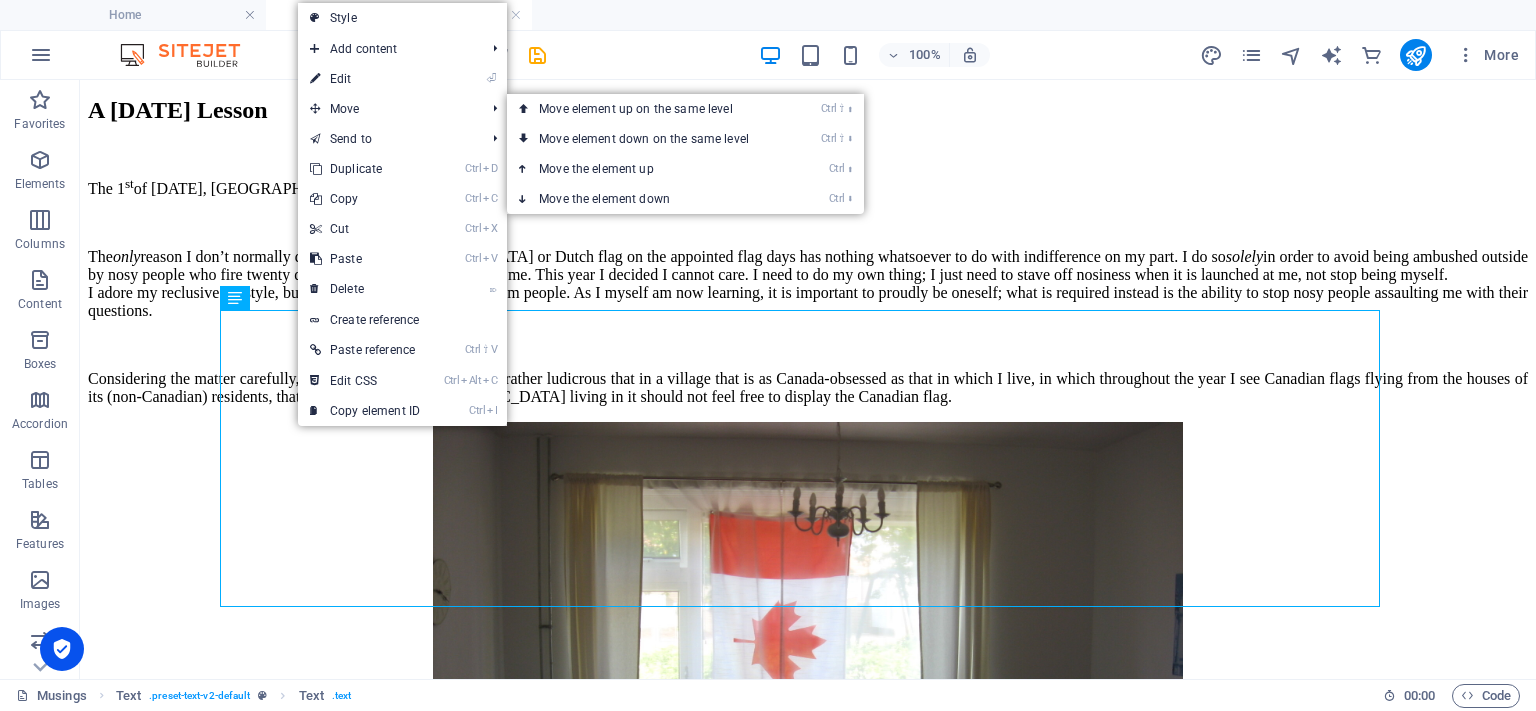 click on "⏎  Edit" at bounding box center [365, 79] 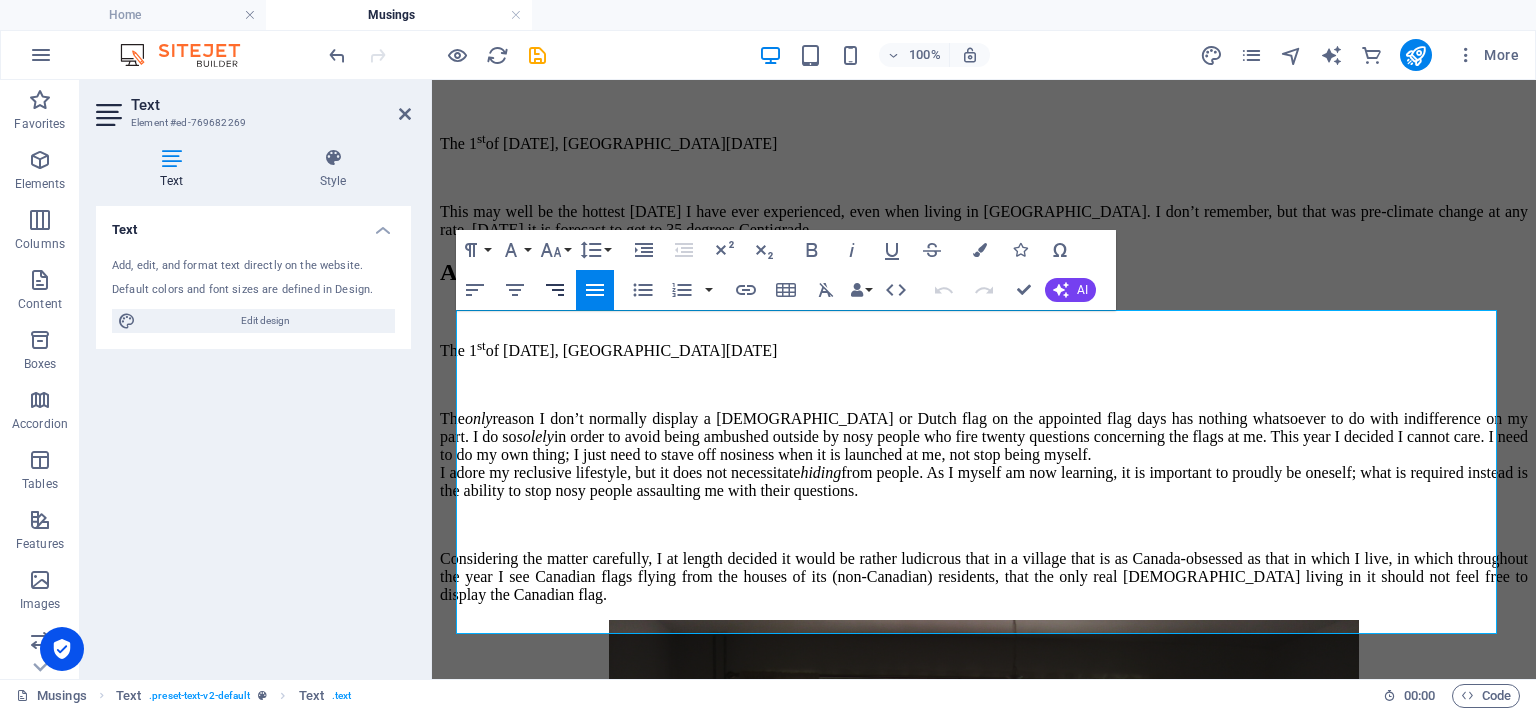 scroll, scrollTop: 2180, scrollLeft: 0, axis: vertical 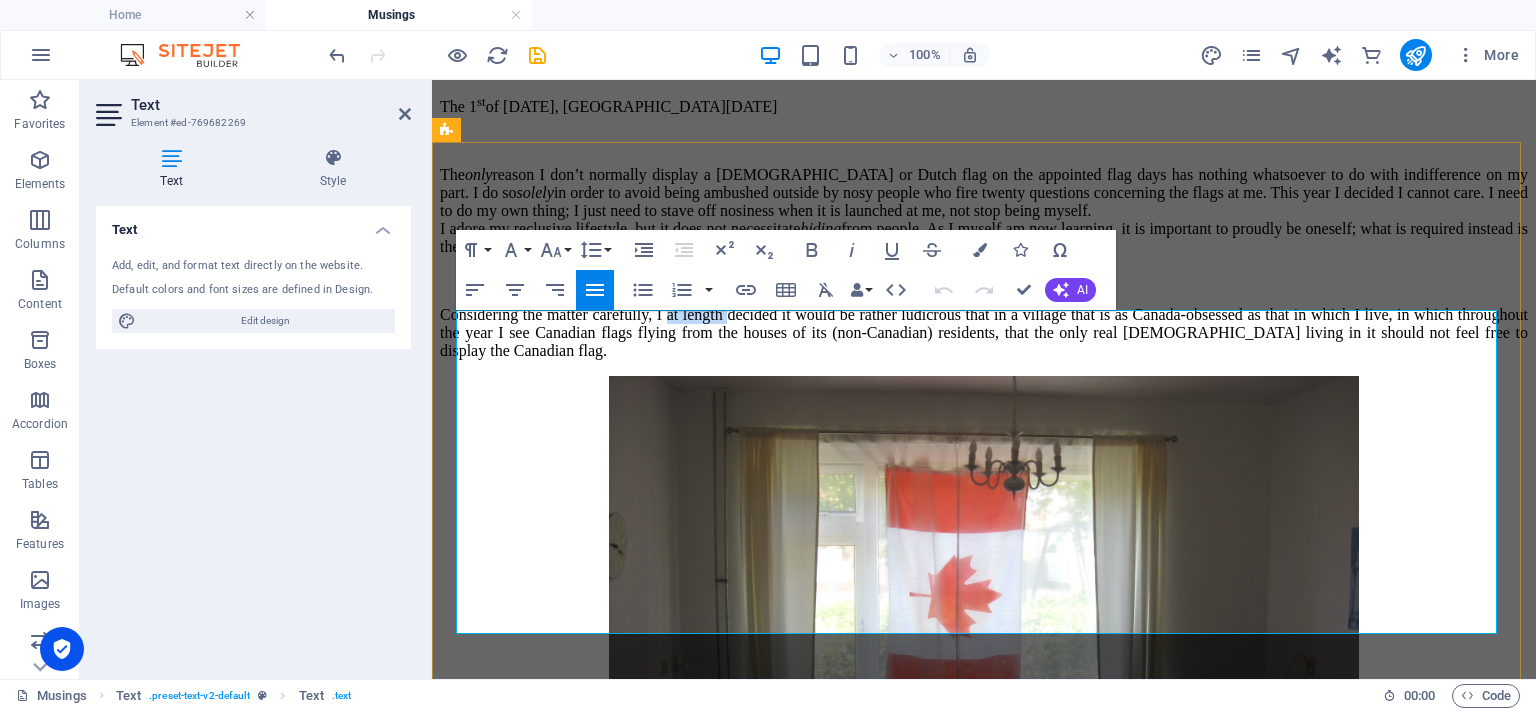 drag, startPoint x: 800, startPoint y: 565, endPoint x: 741, endPoint y: 565, distance: 59 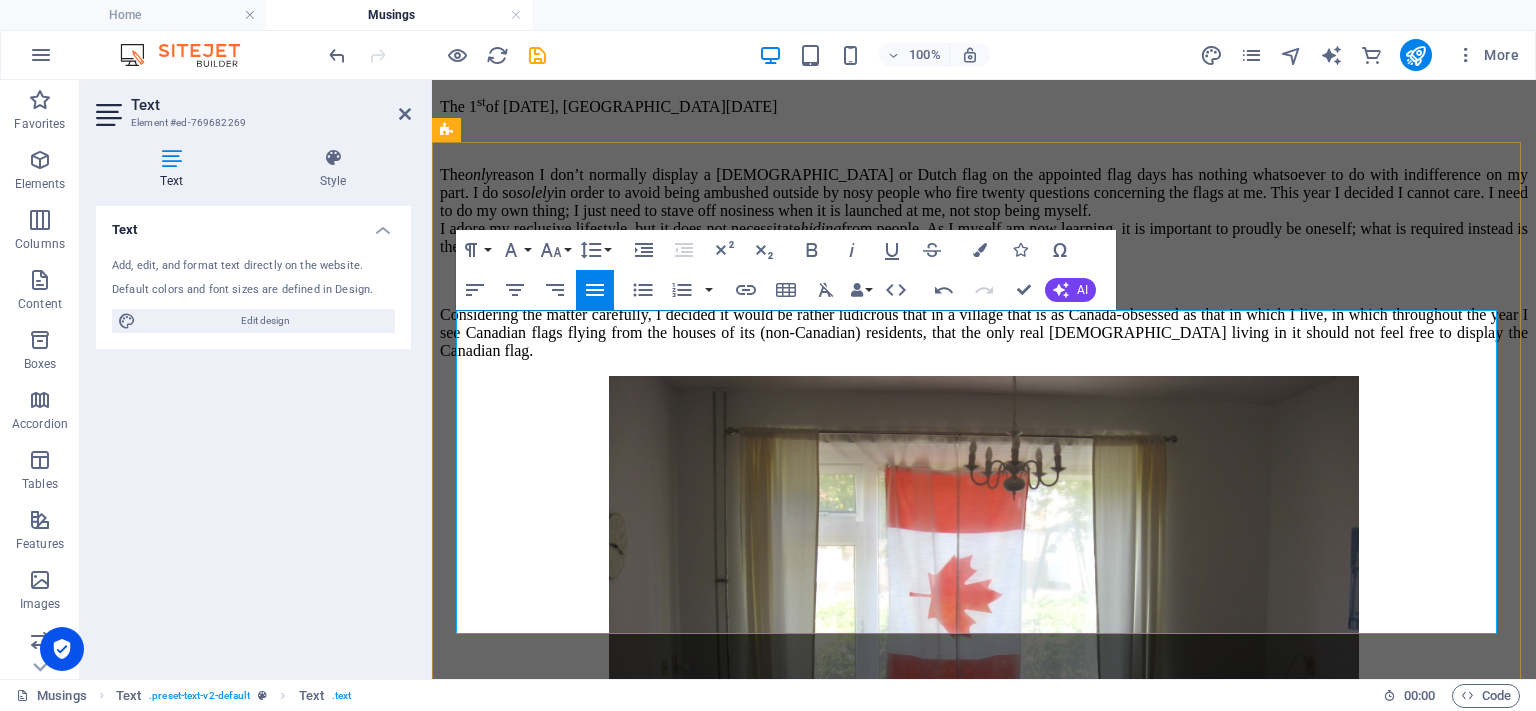 click on "Considering the matter carefully, I decided it would be rather ludicrous that in a village that is as Canada-obsessed as that in which I live, in which throughout the year I see Canadian flags flying from the houses of its (non-Canadian) residents, that the only real [DEMOGRAPHIC_DATA] living in it should not feel free to display the Canadian flag." at bounding box center (984, 333) 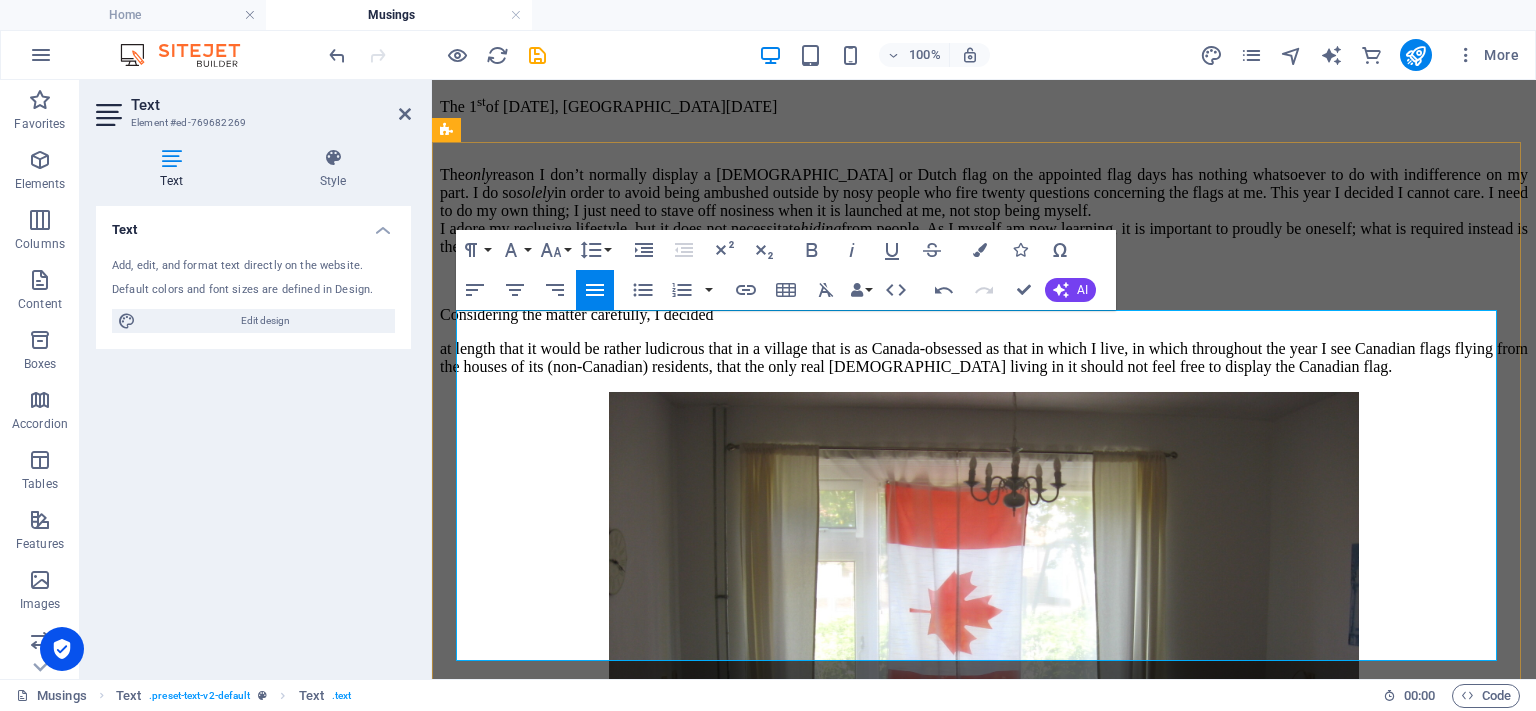 click on "at length that it would be rather ludicrous that in a village that is as Canada-obsessed as that in which I live, in which throughout the year I see Canadian flags flying from the houses of its (non-Canadian) residents, that the only real [DEMOGRAPHIC_DATA] living in it should not feel free to display the Canadian flag." at bounding box center (984, 358) 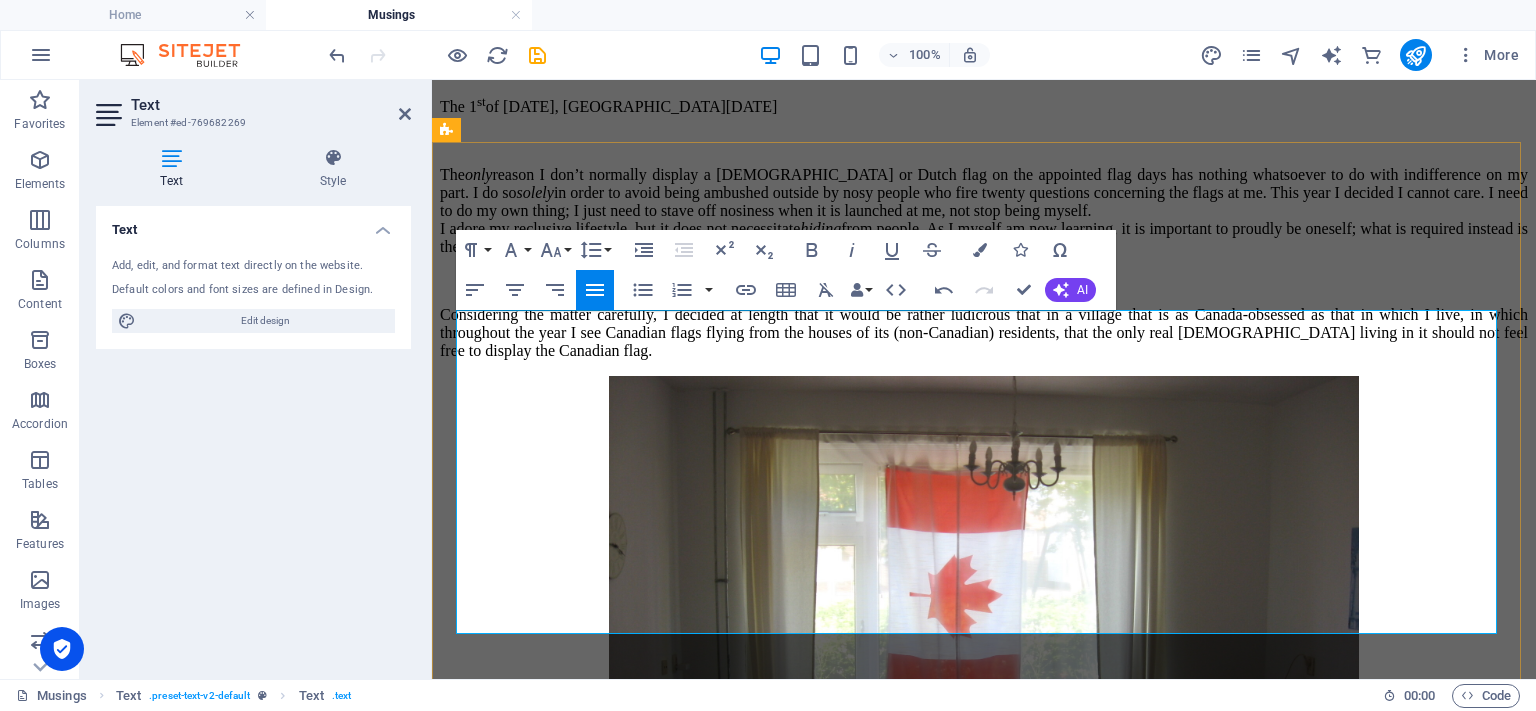 click on "Considering the matter carefully, I decided at length that it would be rather ludicrous that in a village that is as Canada-obsessed as that in which I live, in which throughout the year I see Canadian flags flying from the houses of its (non-Canadian) residents, that the only real [DEMOGRAPHIC_DATA] living in it should not feel free to display the Canadian flag." at bounding box center [984, 333] 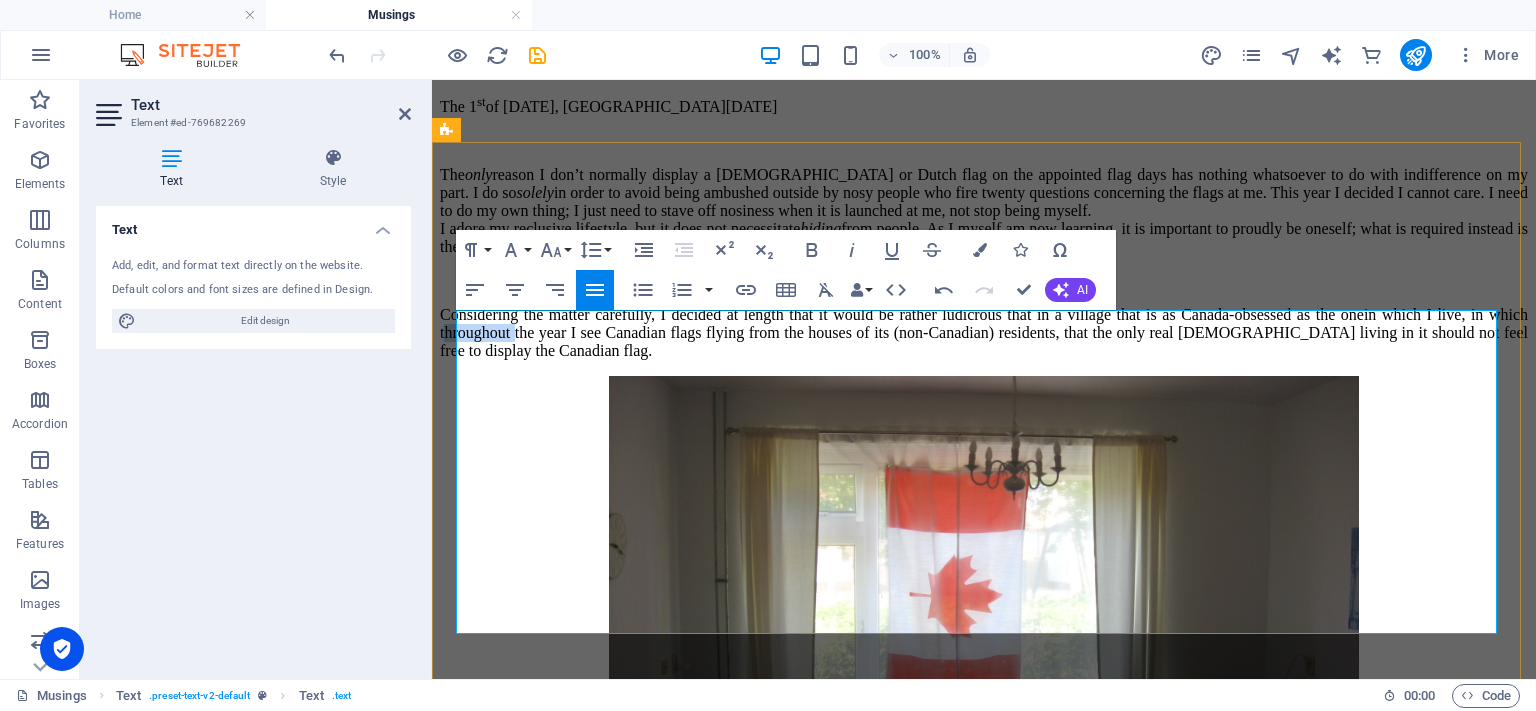 drag, startPoint x: 856, startPoint y: 591, endPoint x: 764, endPoint y: 595, distance: 92.086914 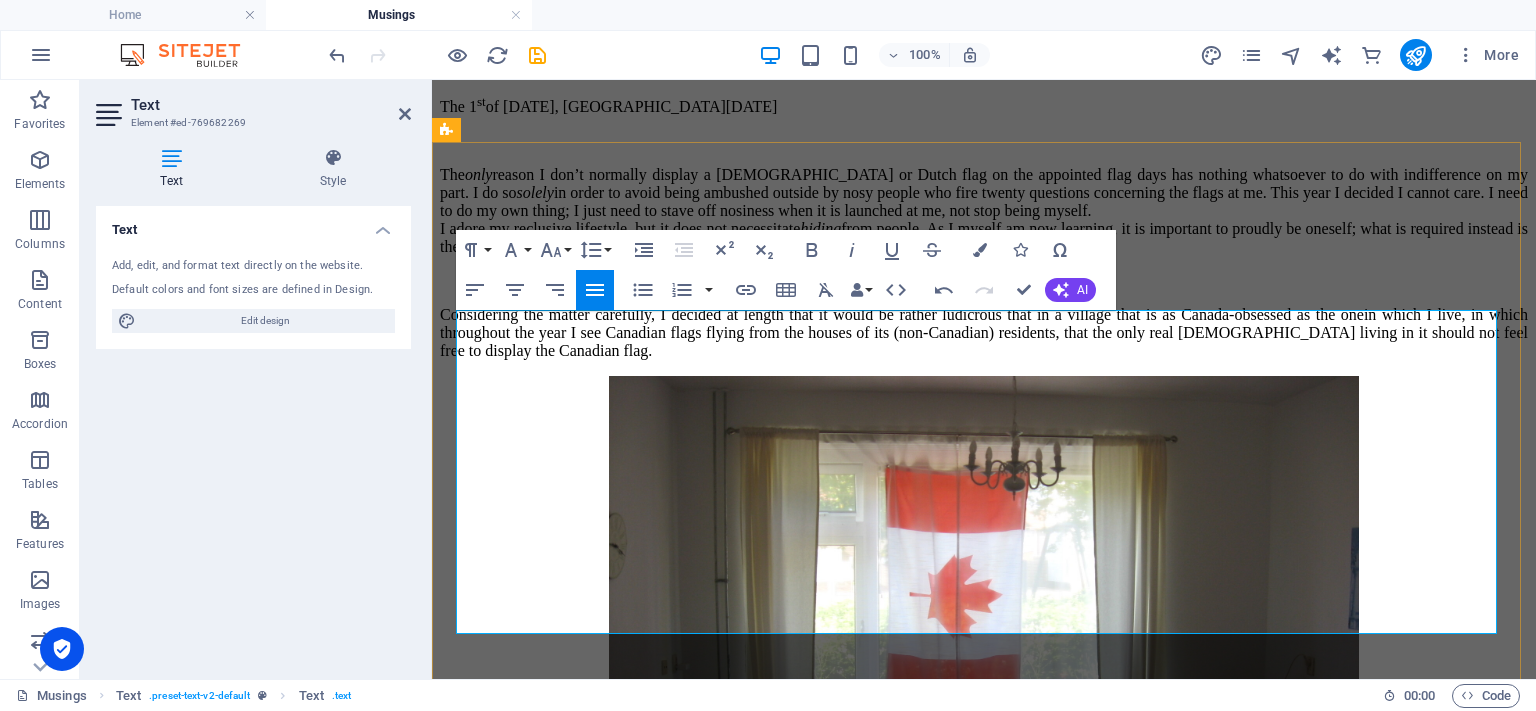 click on "Considering the matter carefully, I decided at length that it would be rather ludicrous that in a village that is as Canada-obsessed as the one  in which I live, in which throughout the year I see Canadian flags flying from the houses of its (non-Canadian) residents, that the only real [DEMOGRAPHIC_DATA] living in it should not feel free to display the Canadian flag." at bounding box center (984, 333) 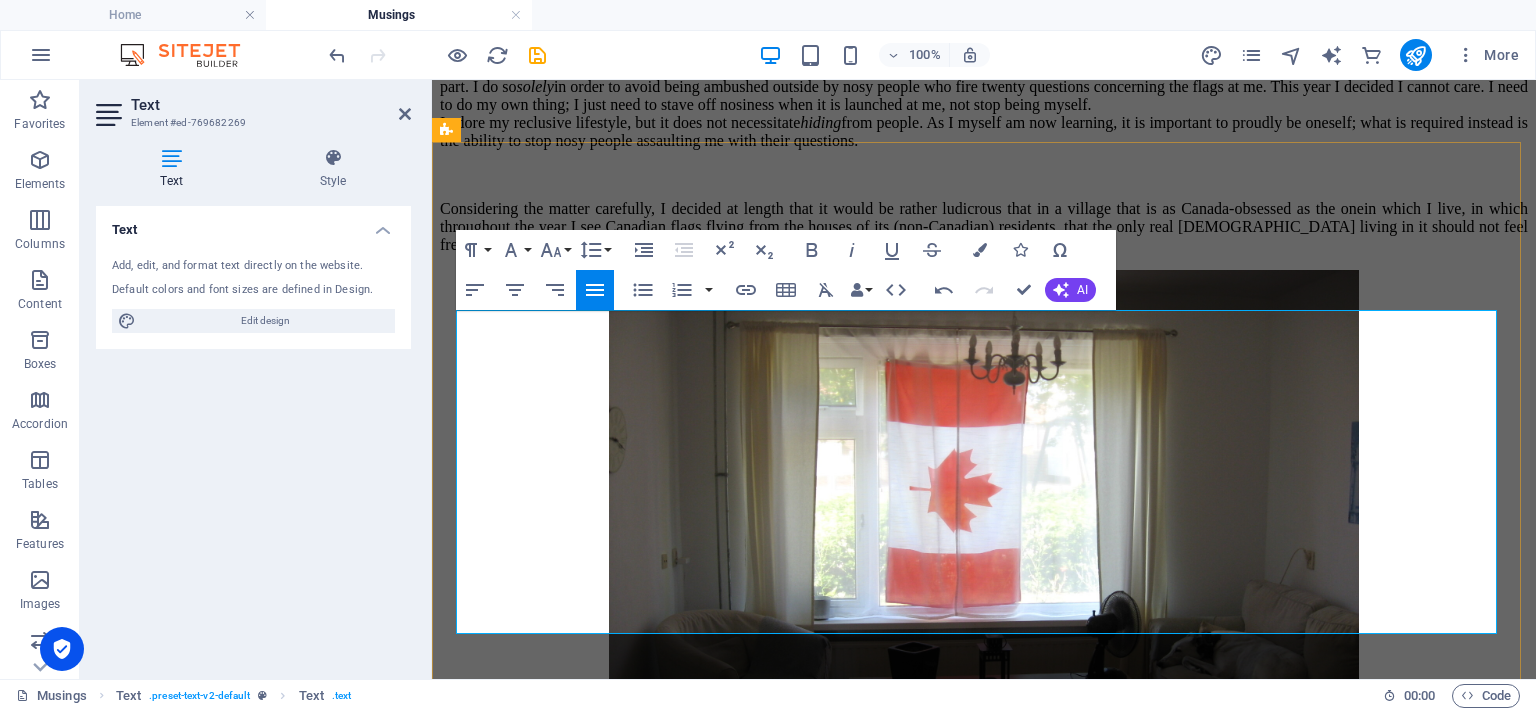 scroll, scrollTop: 2380, scrollLeft: 0, axis: vertical 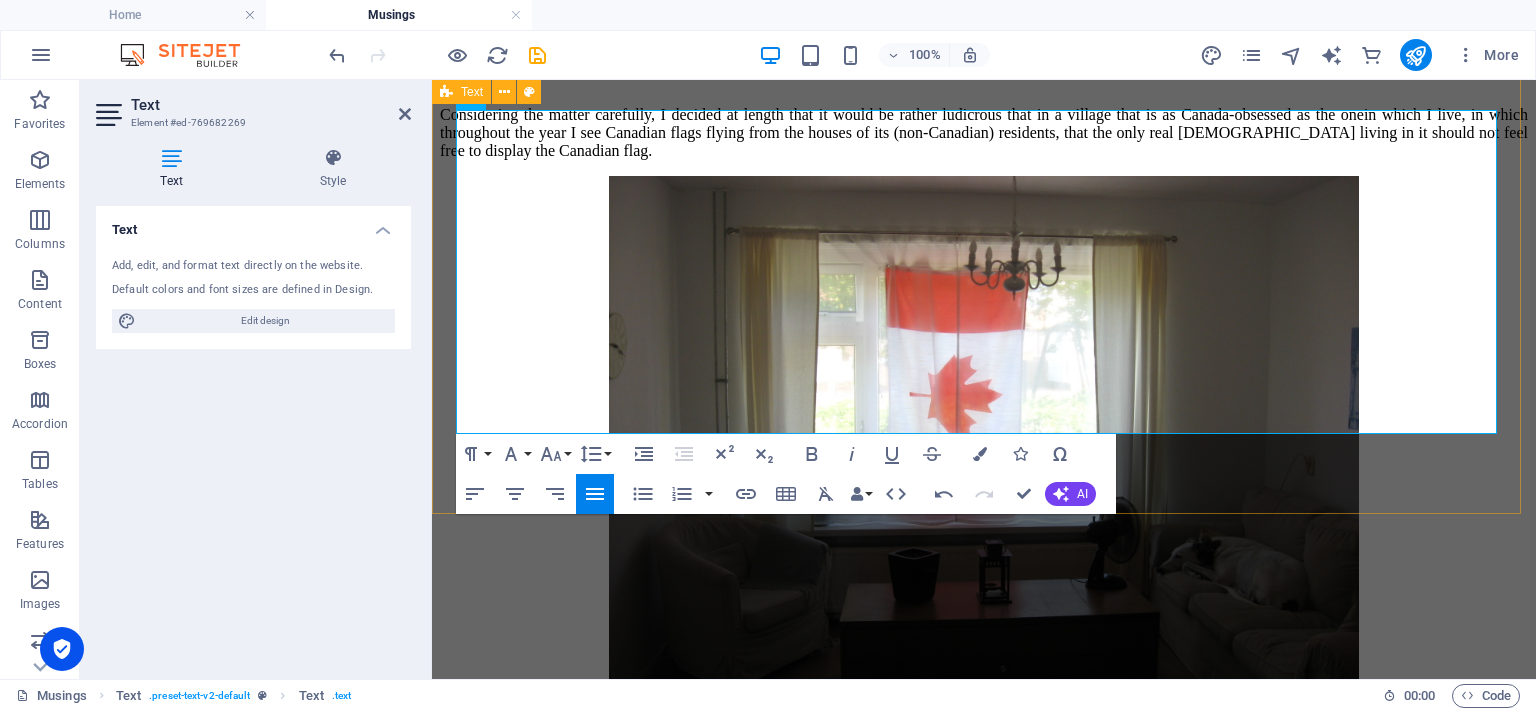 click on "A [DATE] Lesson The [DATE], [GEOGRAPHIC_DATA][DATE] The  only  reason I don’t normally display a Canadian or Dutch flag on the appointed flag days has nothing whatsoever to do with indifference on my part. I do so  solely  in order to avoid being ambushed outside by nosy people who fire twenty questions concerning the flags at me. This year I decided I cannot care. I need to do my own thing; I just need to stave off nosiness when it is launched at me, not stop being myself. I adore my reclusive lifestyle, but it does not necessitate  hiding  from people. As I myself am now learning, it is important to proudly be oneself; what is required instead is the ability to stop nosy people assaulting me with their questions. Considering the matter carefully, I decided at length that it would be rather ludicrous that in a village that is as Canada-obsessed as the one" at bounding box center [984, -13] 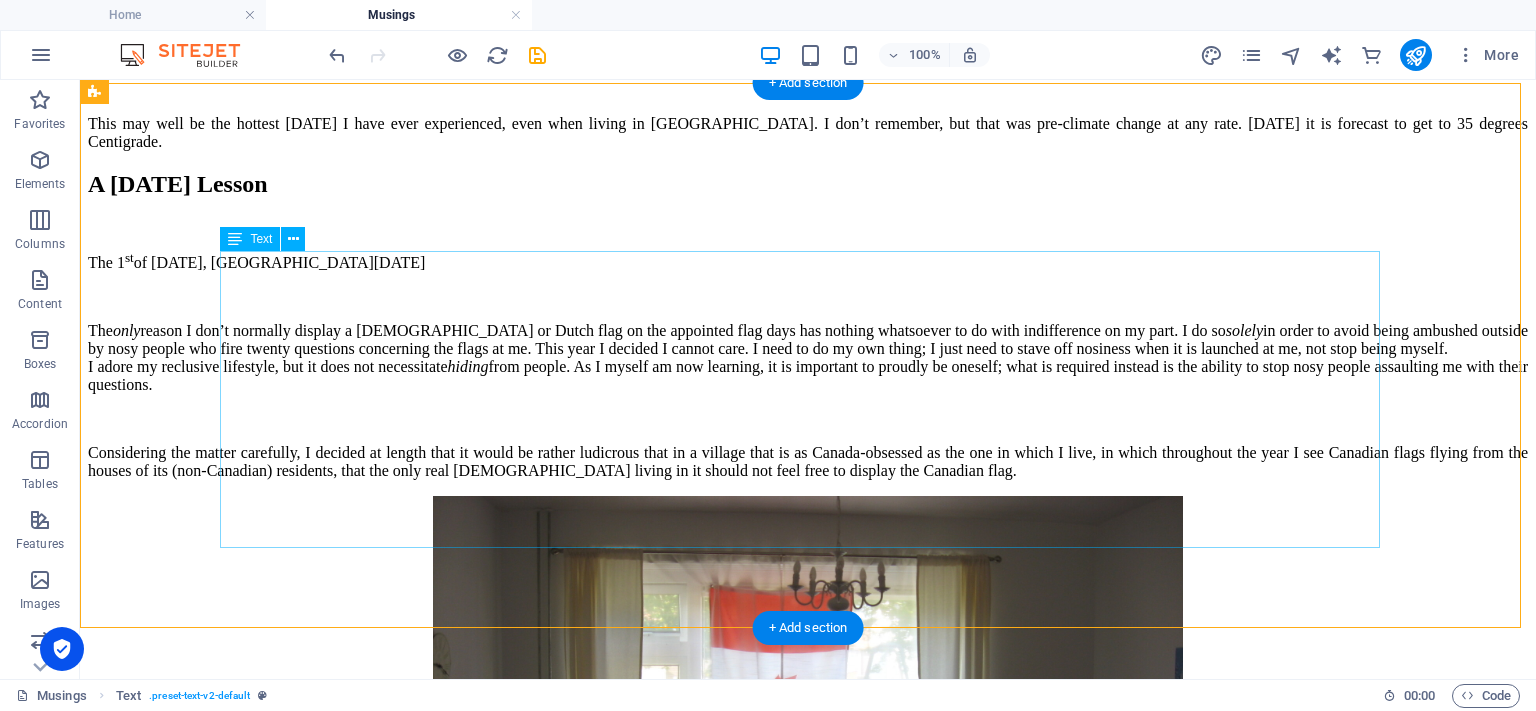 scroll, scrollTop: 1836, scrollLeft: 0, axis: vertical 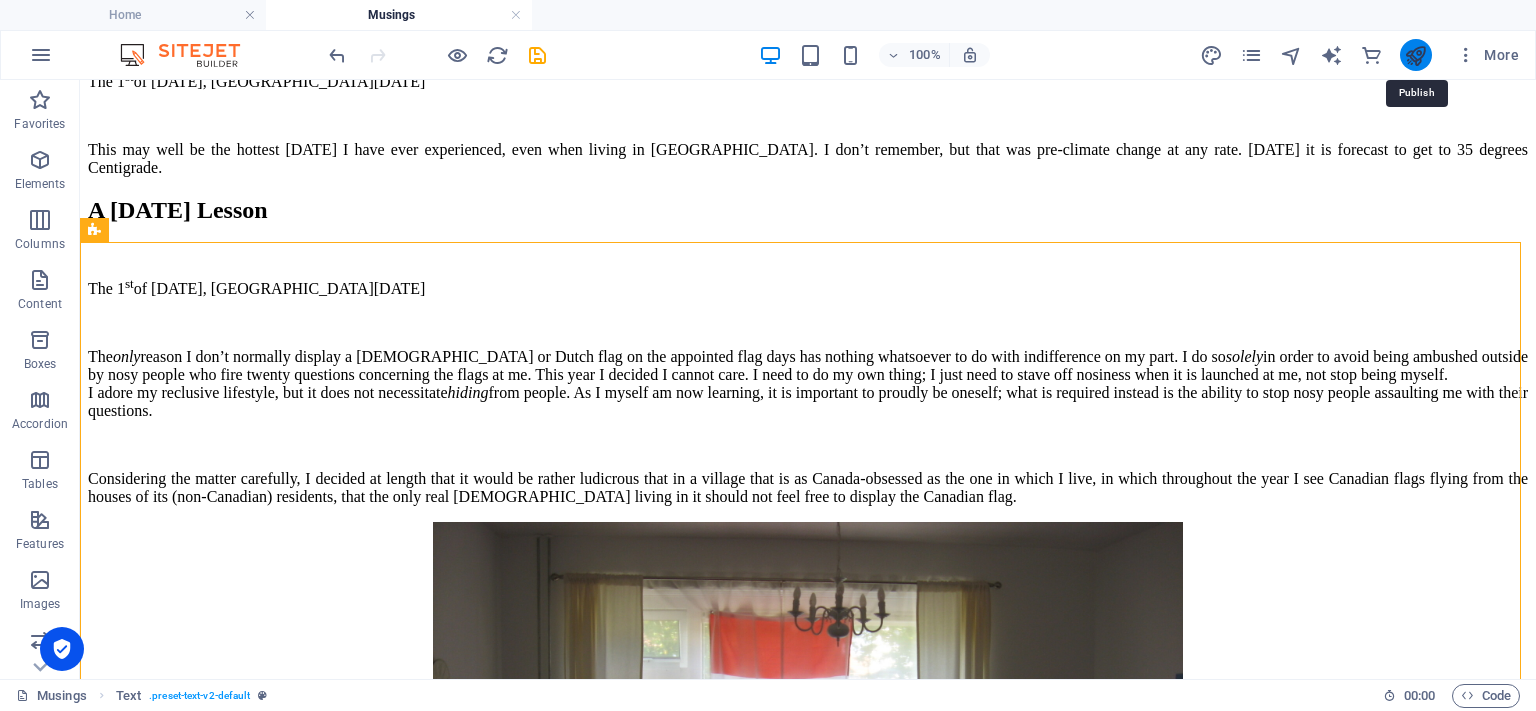 click at bounding box center (1415, 55) 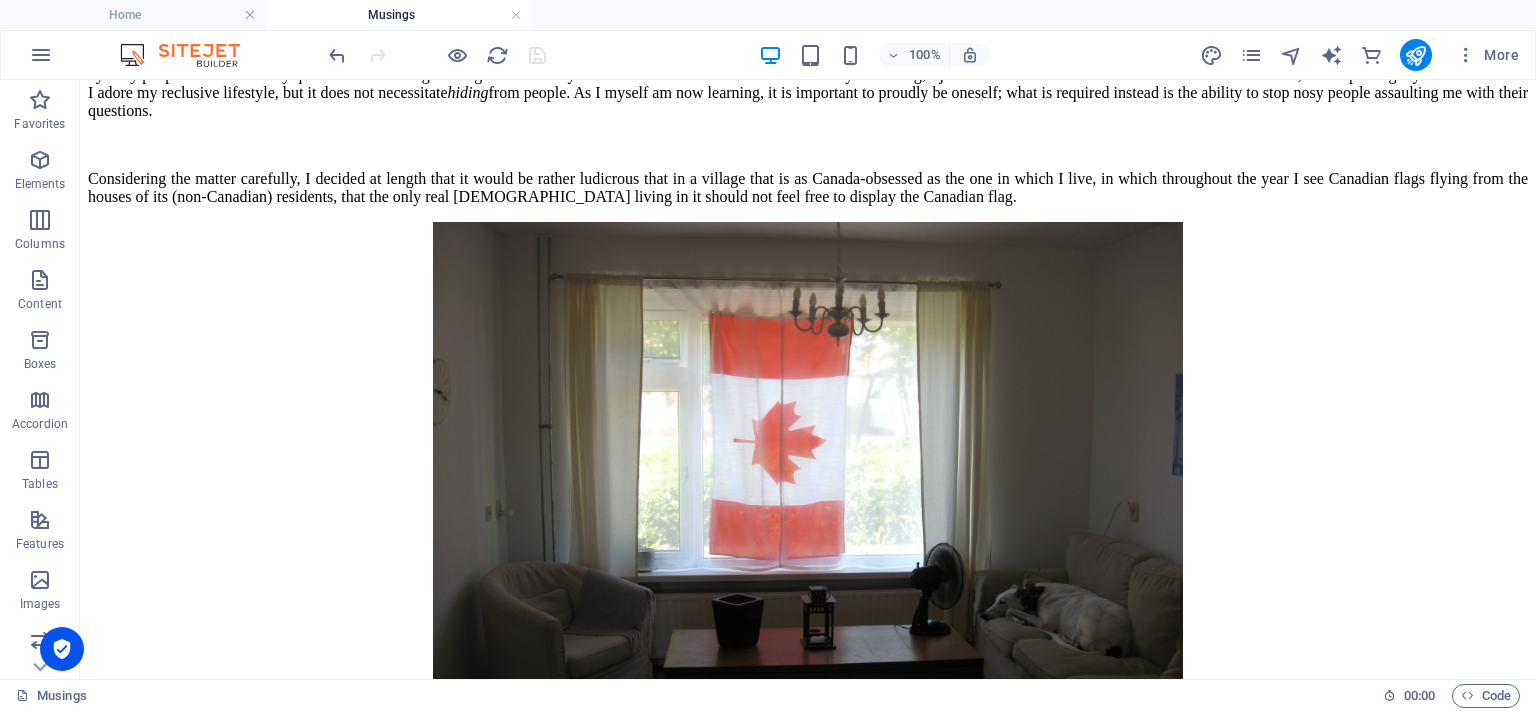 scroll, scrollTop: 2436, scrollLeft: 0, axis: vertical 